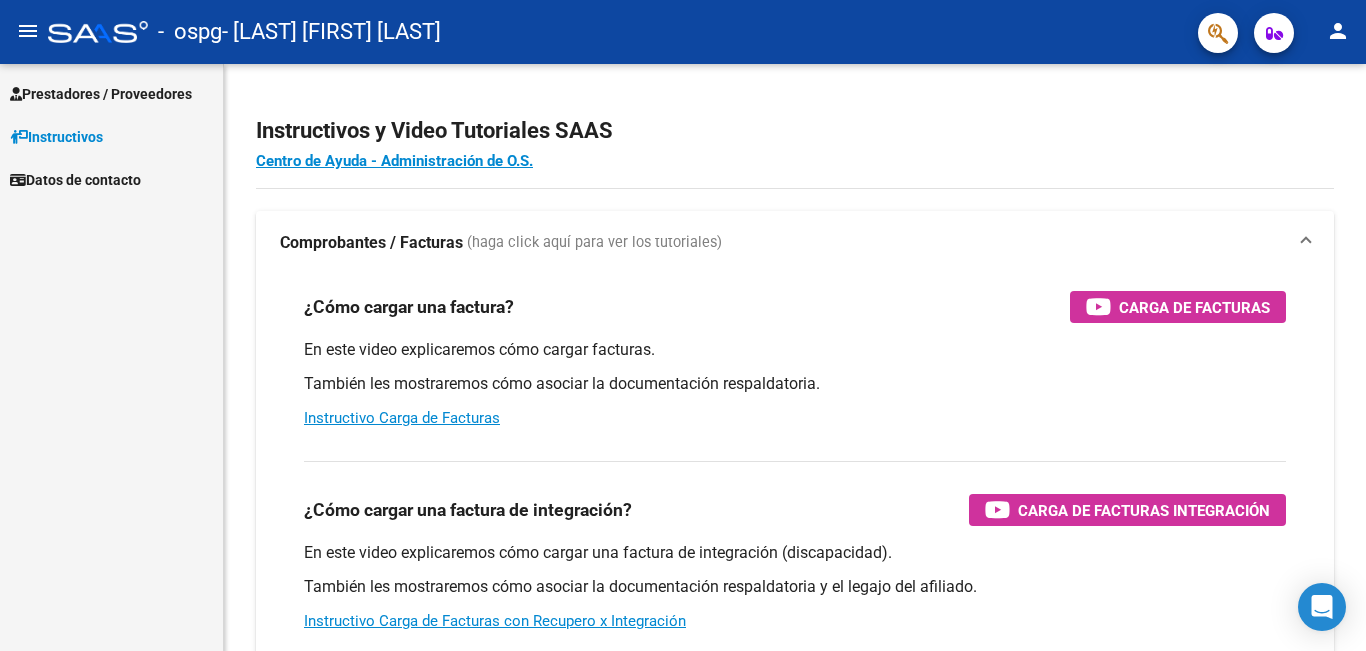 scroll, scrollTop: 0, scrollLeft: 0, axis: both 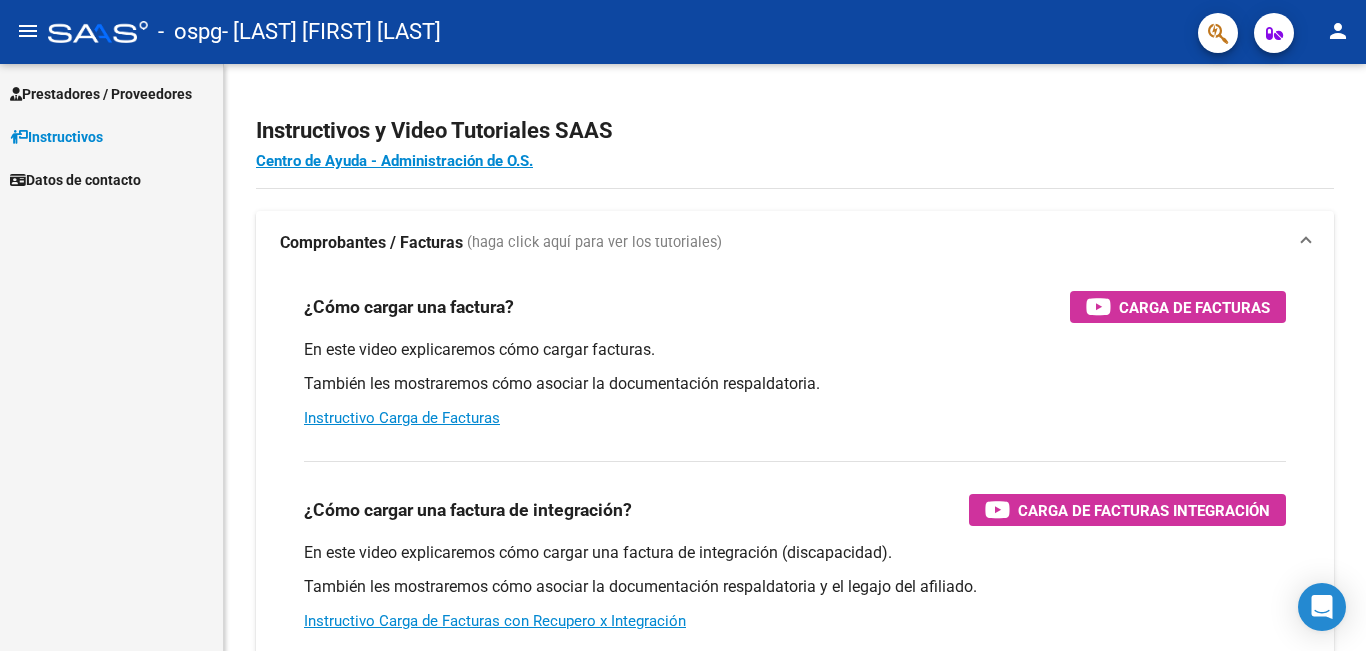 click on "Prestadores / Proveedores" at bounding box center (101, 94) 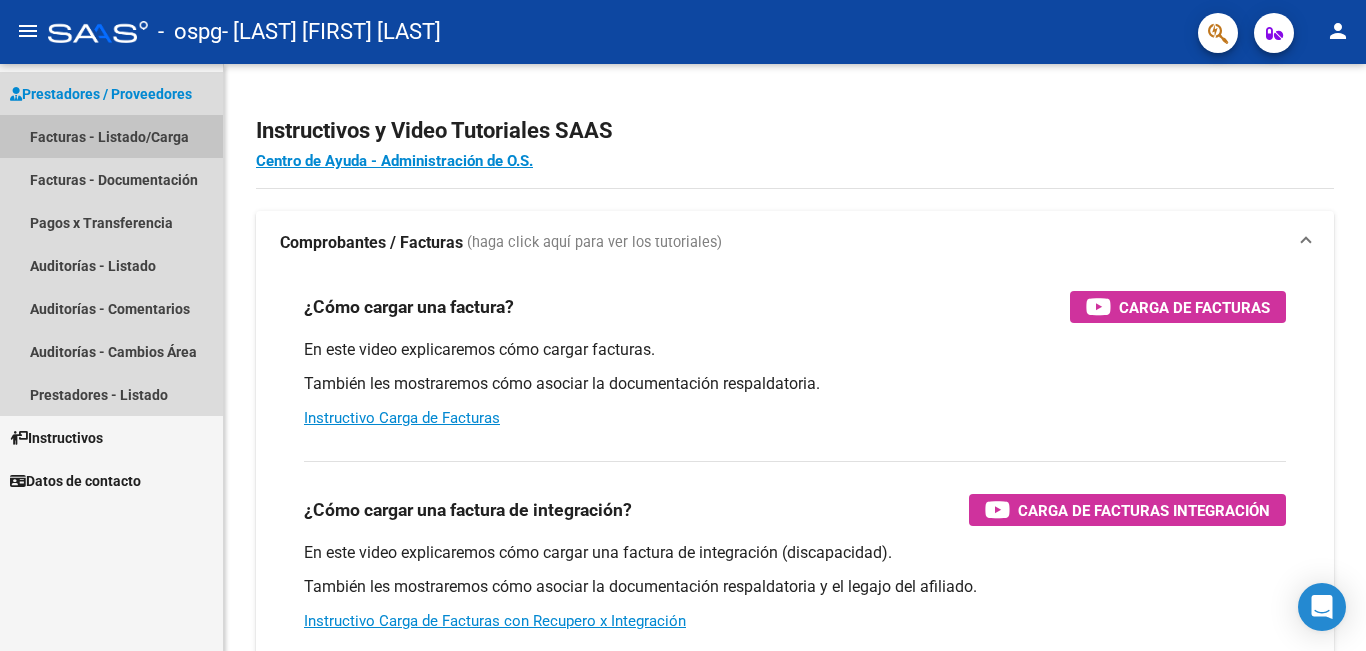 click on "Facturas - Listado/Carga" at bounding box center [111, 136] 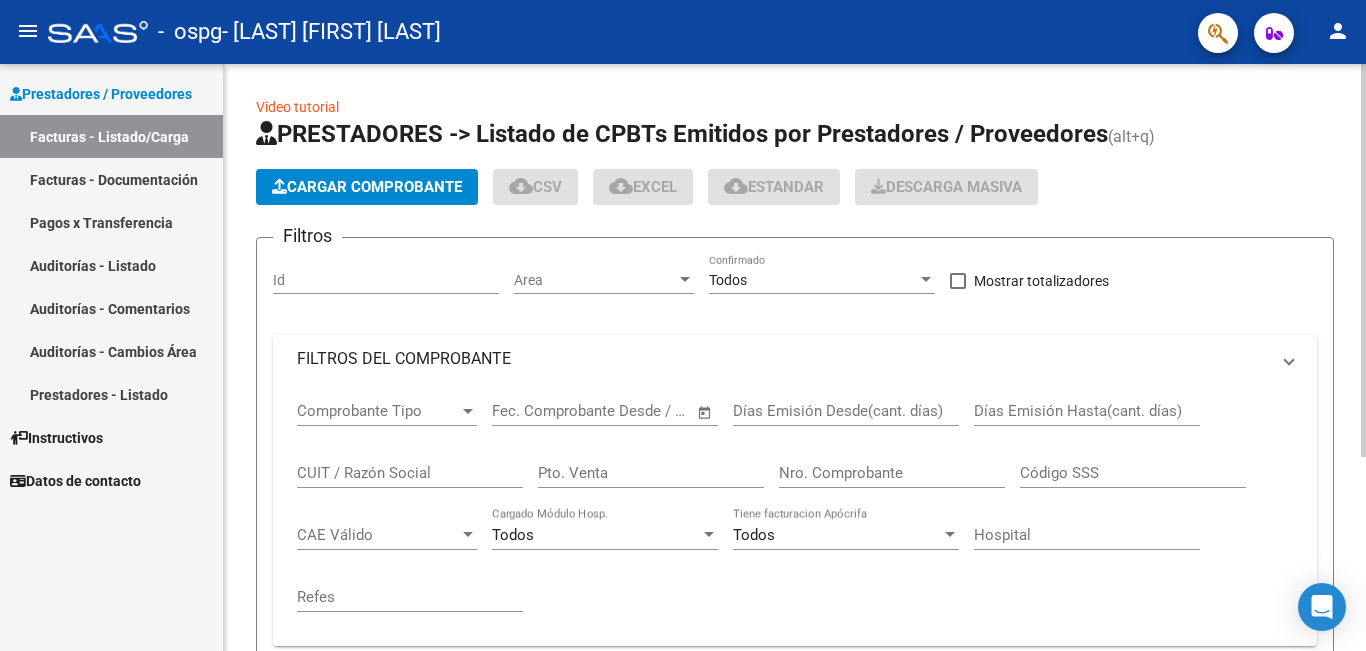 click on "Cargar Comprobante" 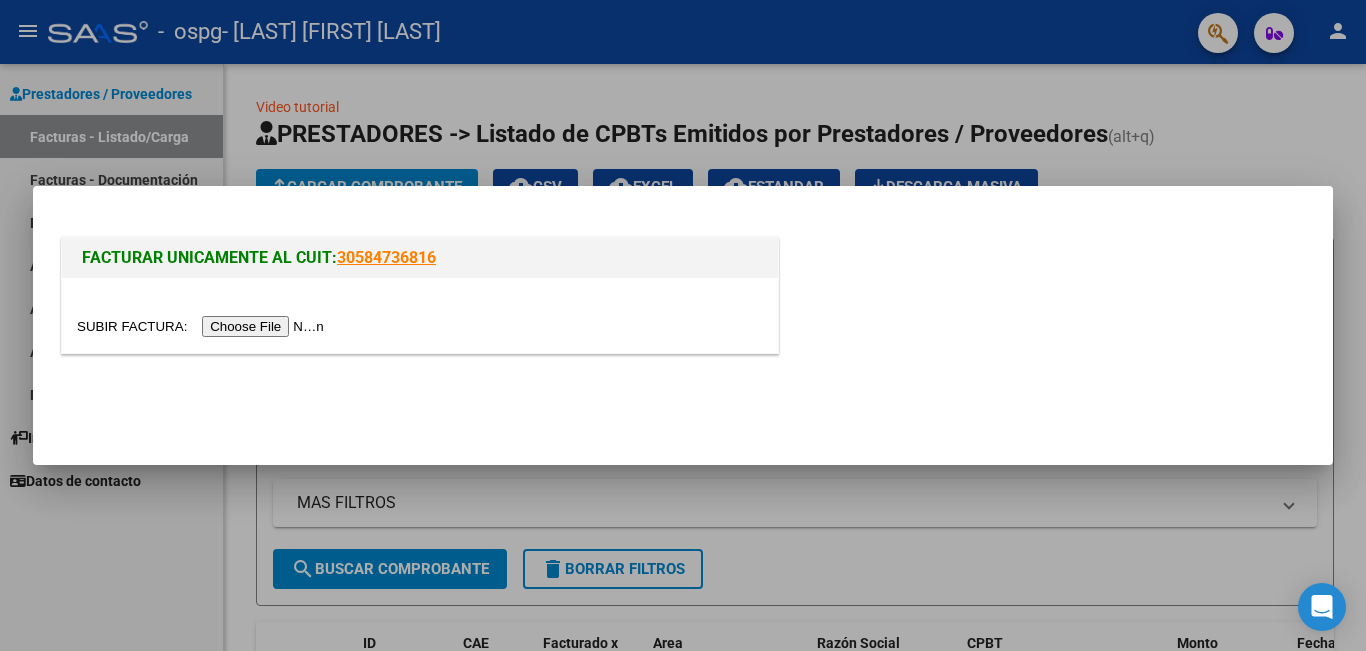 click at bounding box center [203, 326] 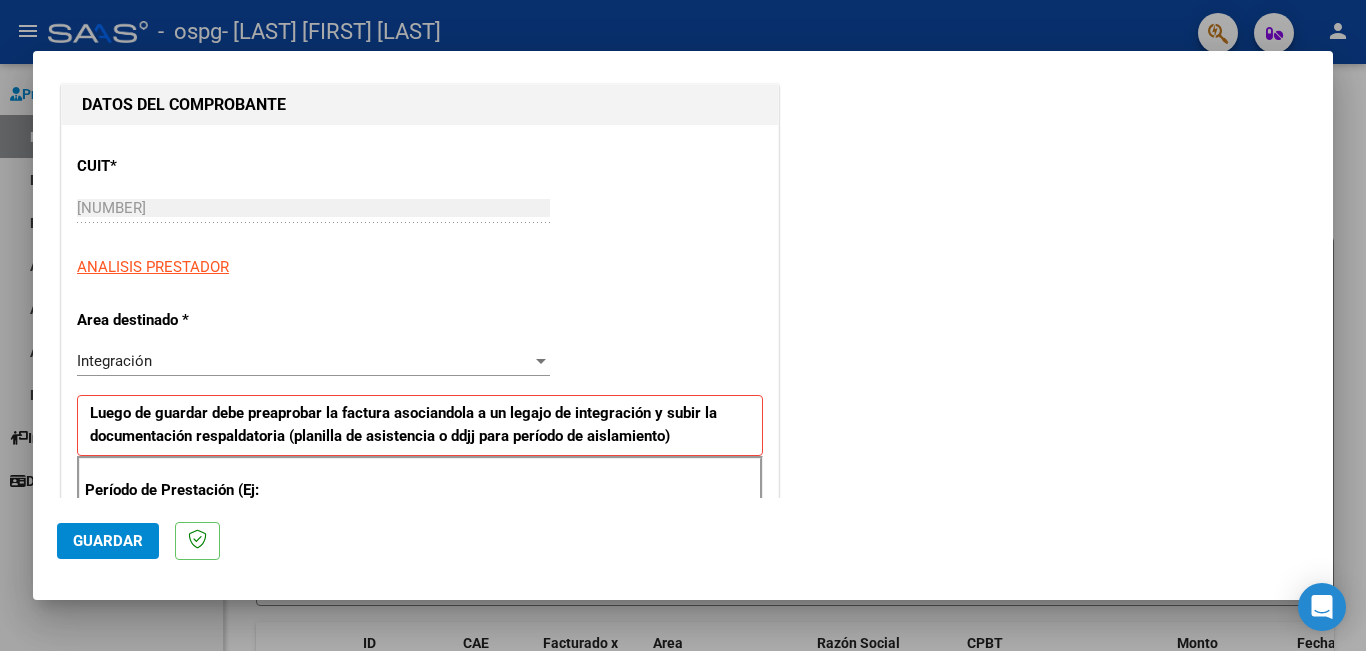 scroll, scrollTop: 300, scrollLeft: 0, axis: vertical 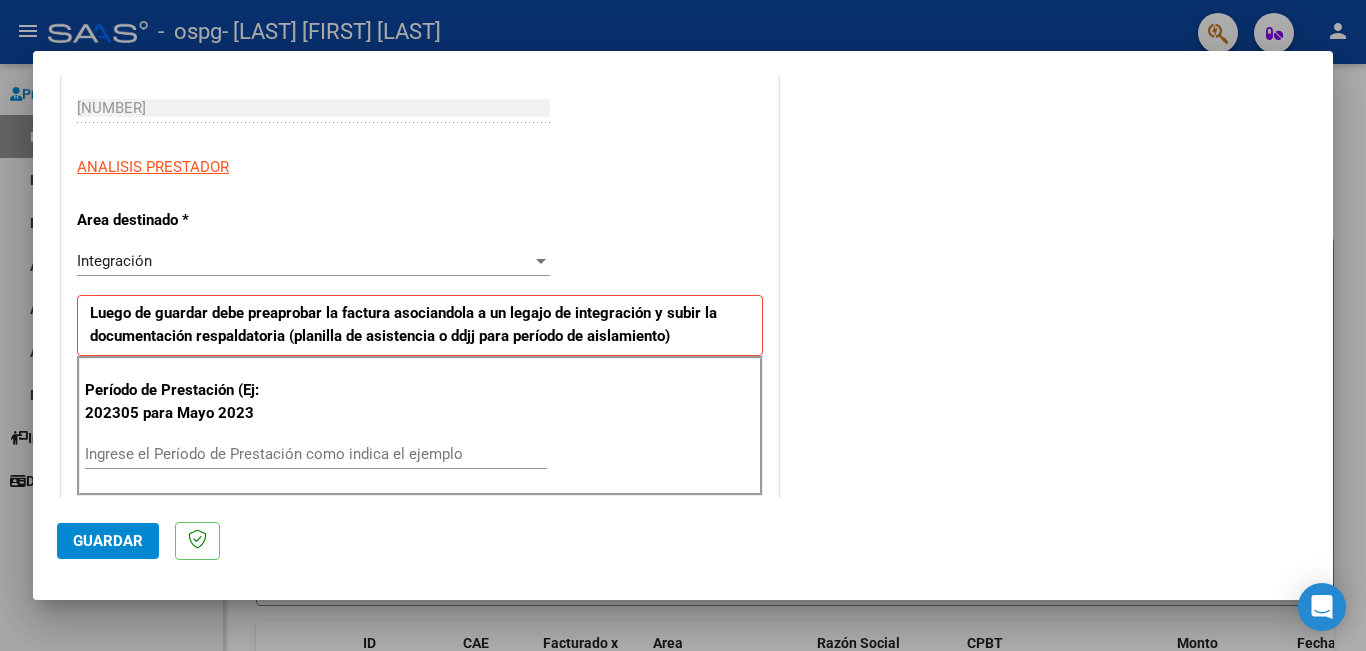 click at bounding box center (541, 261) 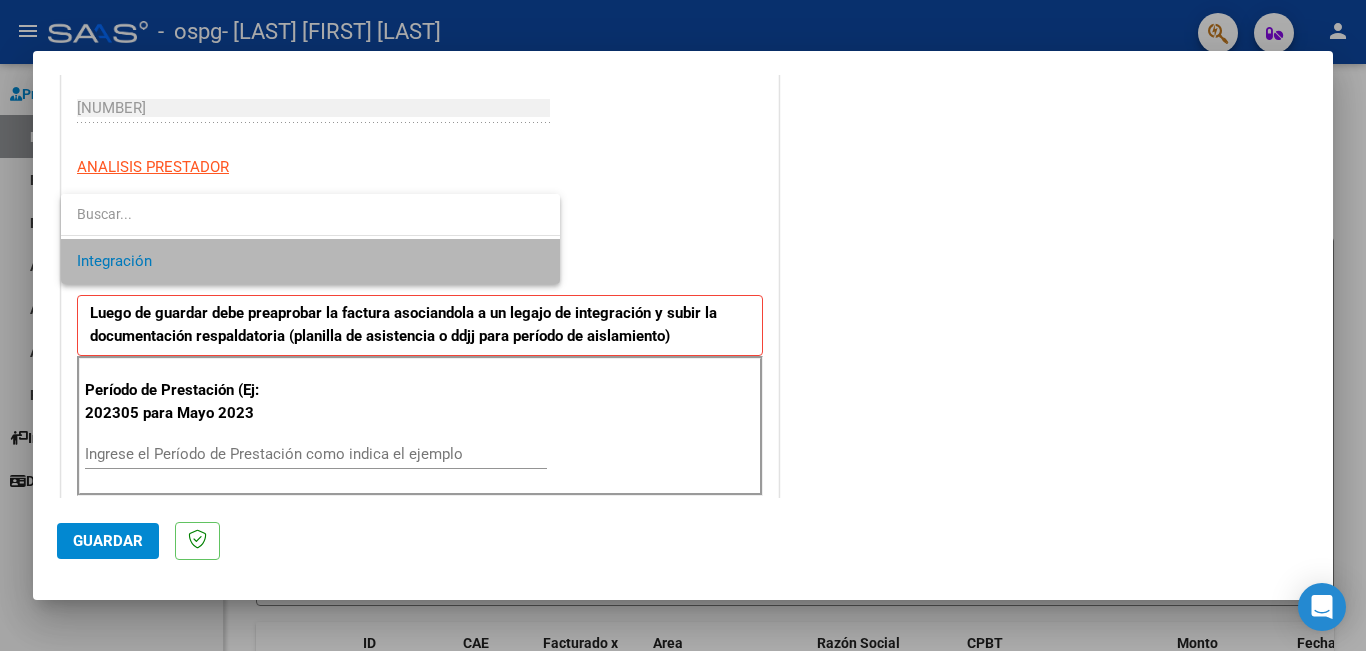 click on "Integración" at bounding box center (310, 261) 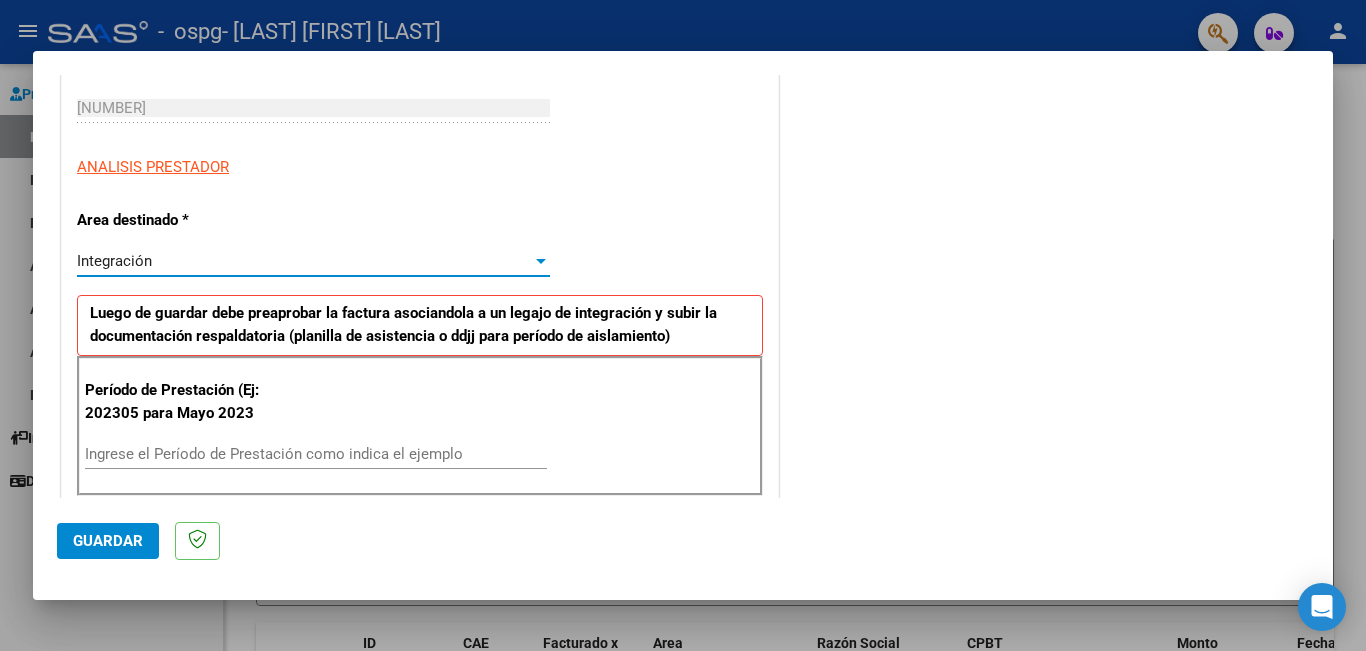 scroll, scrollTop: 400, scrollLeft: 0, axis: vertical 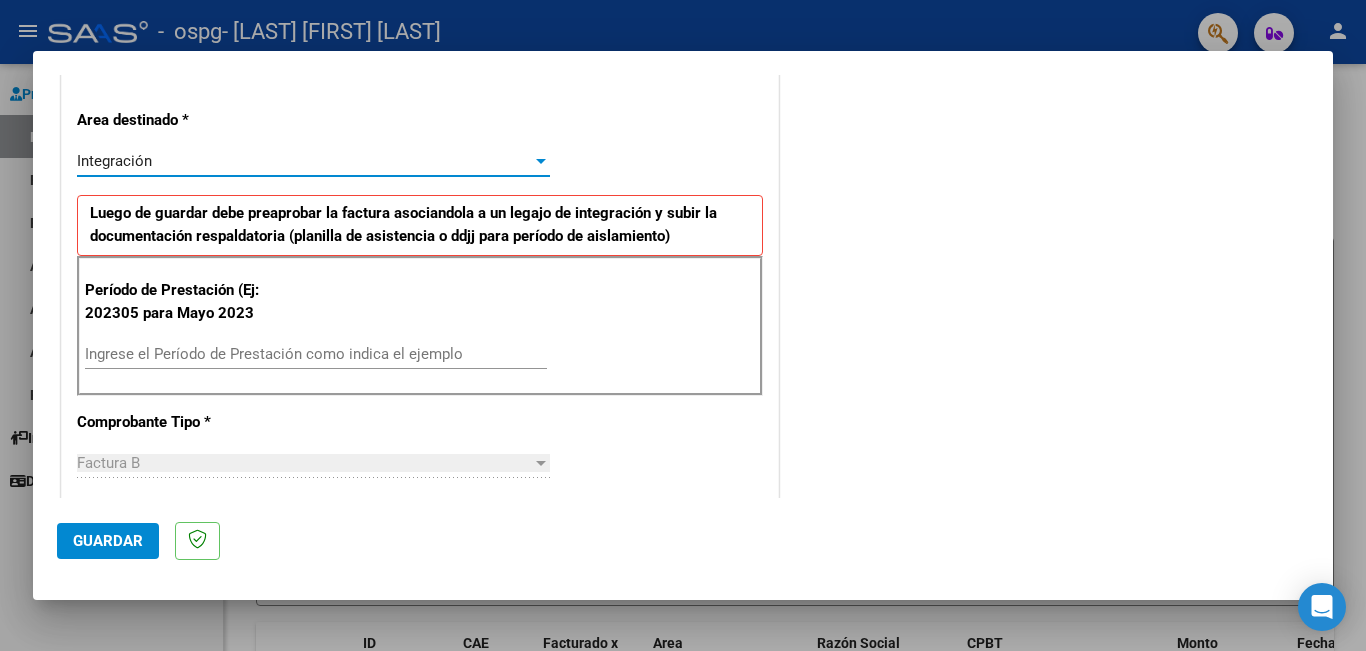 click on "Ingrese el Período de Prestación como indica el ejemplo" at bounding box center (316, 354) 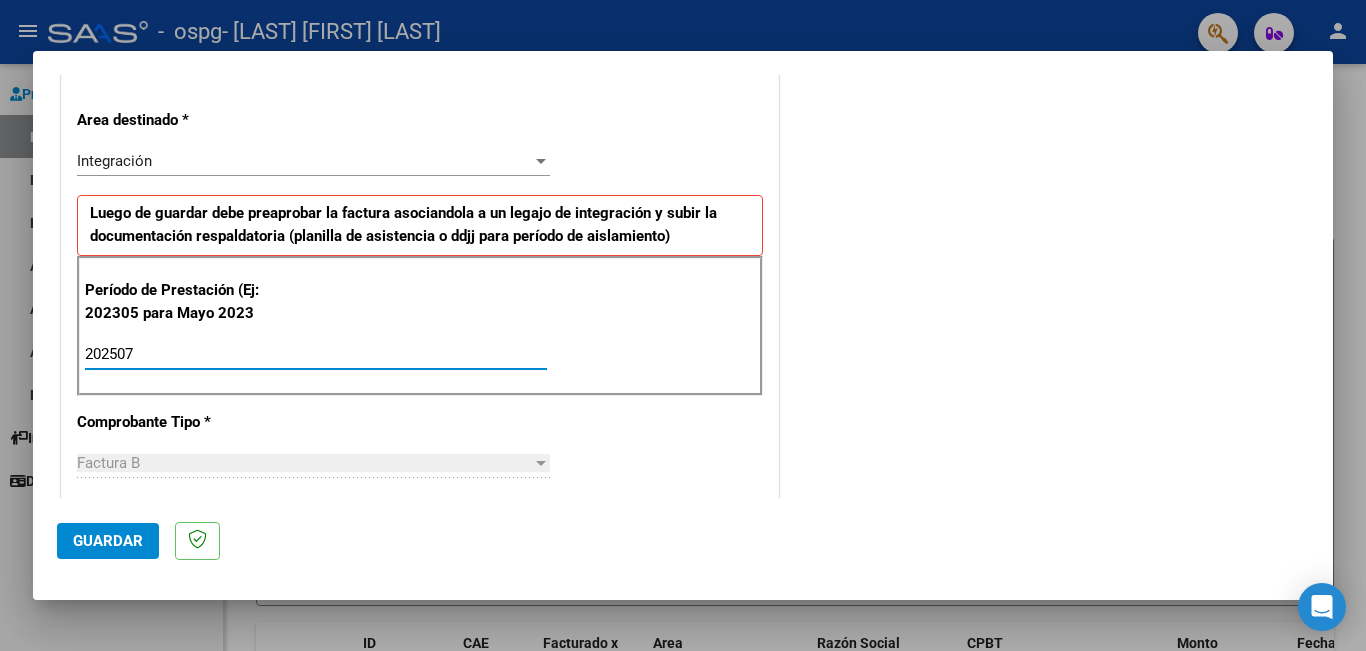 type on "202507" 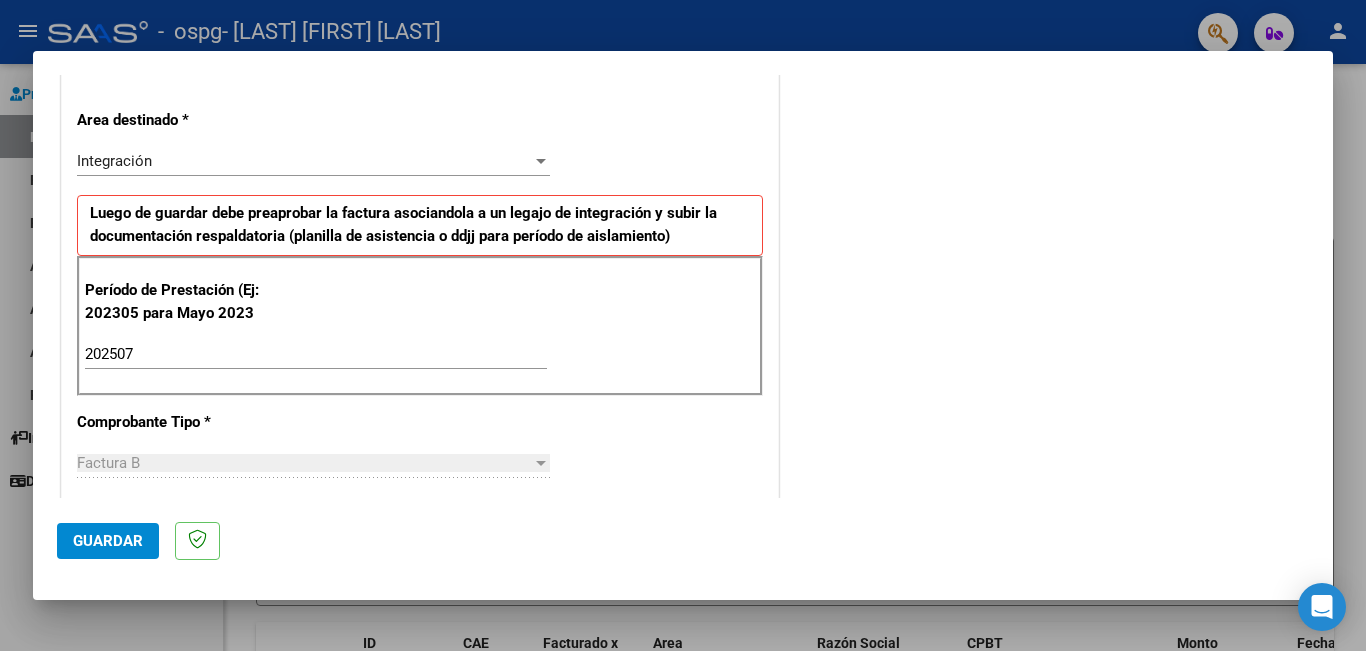 click on "Factura B" at bounding box center [304, 463] 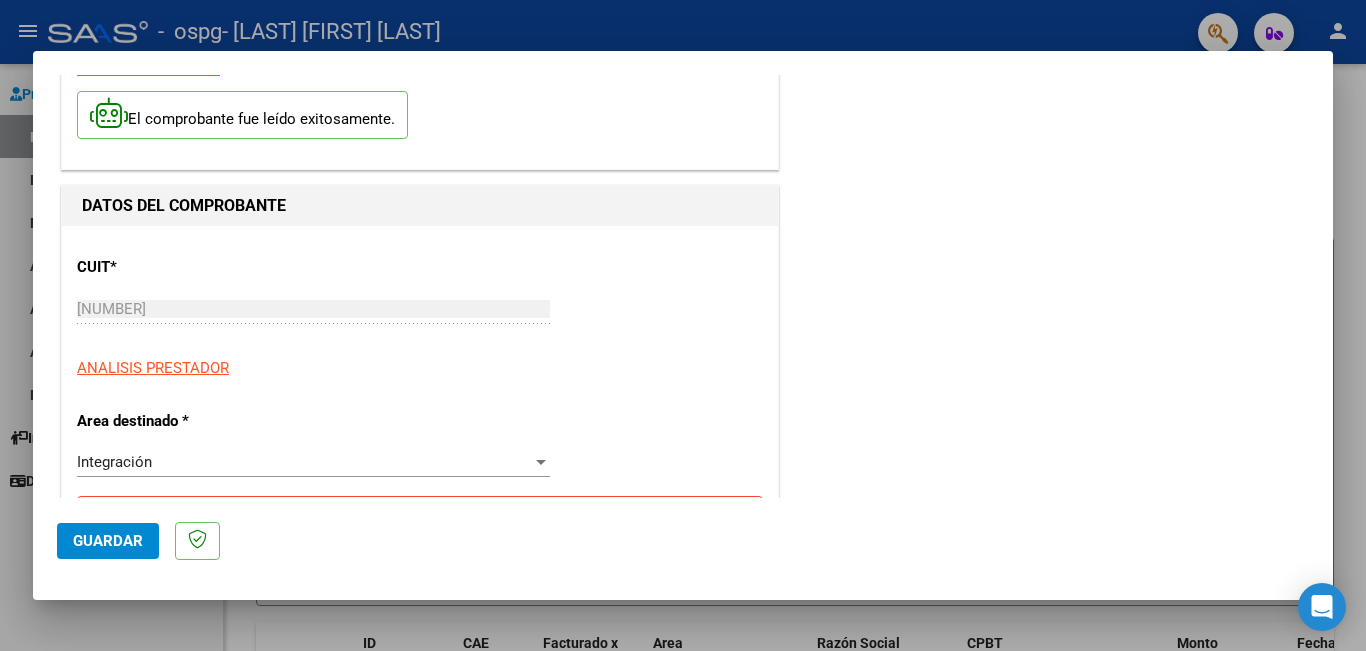 scroll, scrollTop: 399, scrollLeft: 0, axis: vertical 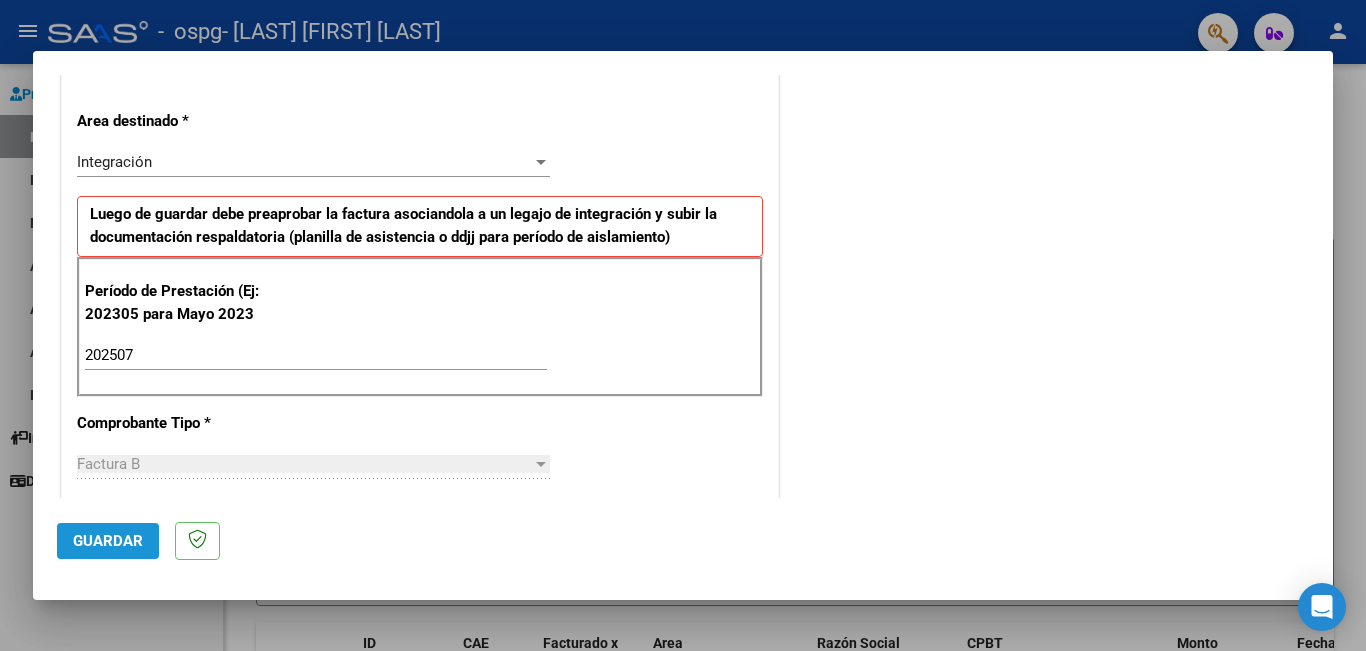 drag, startPoint x: 125, startPoint y: 539, endPoint x: 135, endPoint y: 535, distance: 10.770329 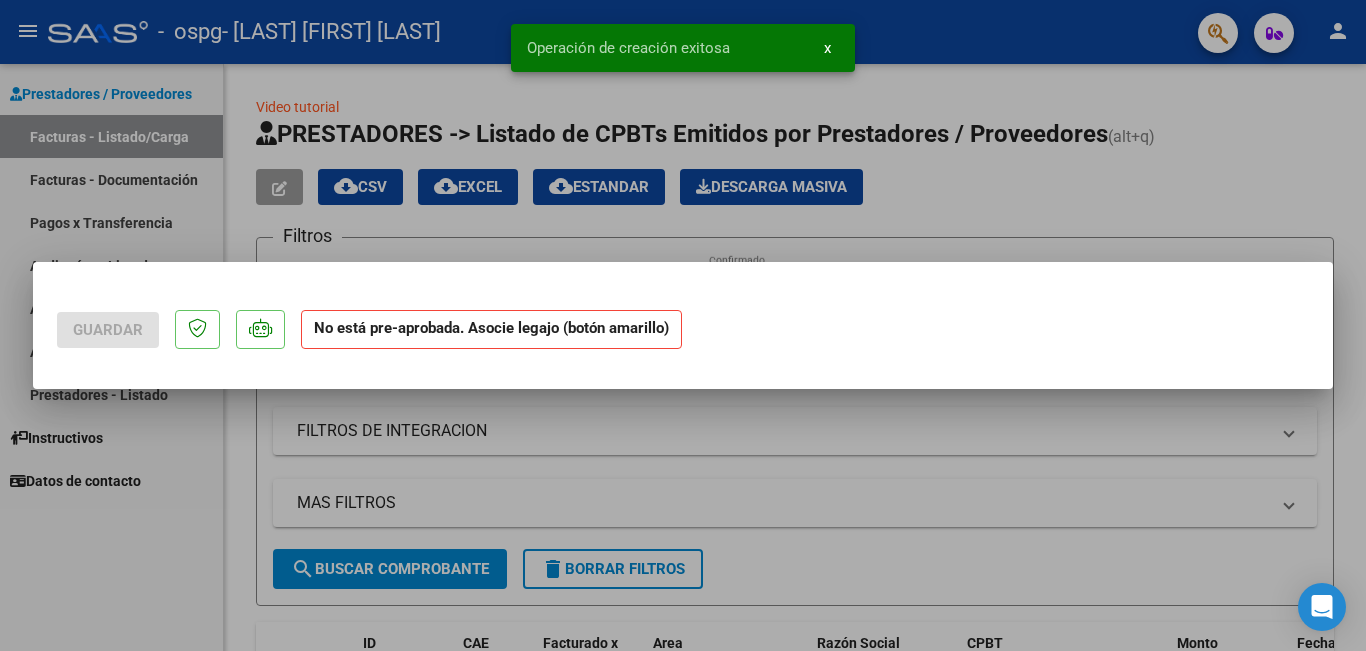 scroll, scrollTop: 0, scrollLeft: 0, axis: both 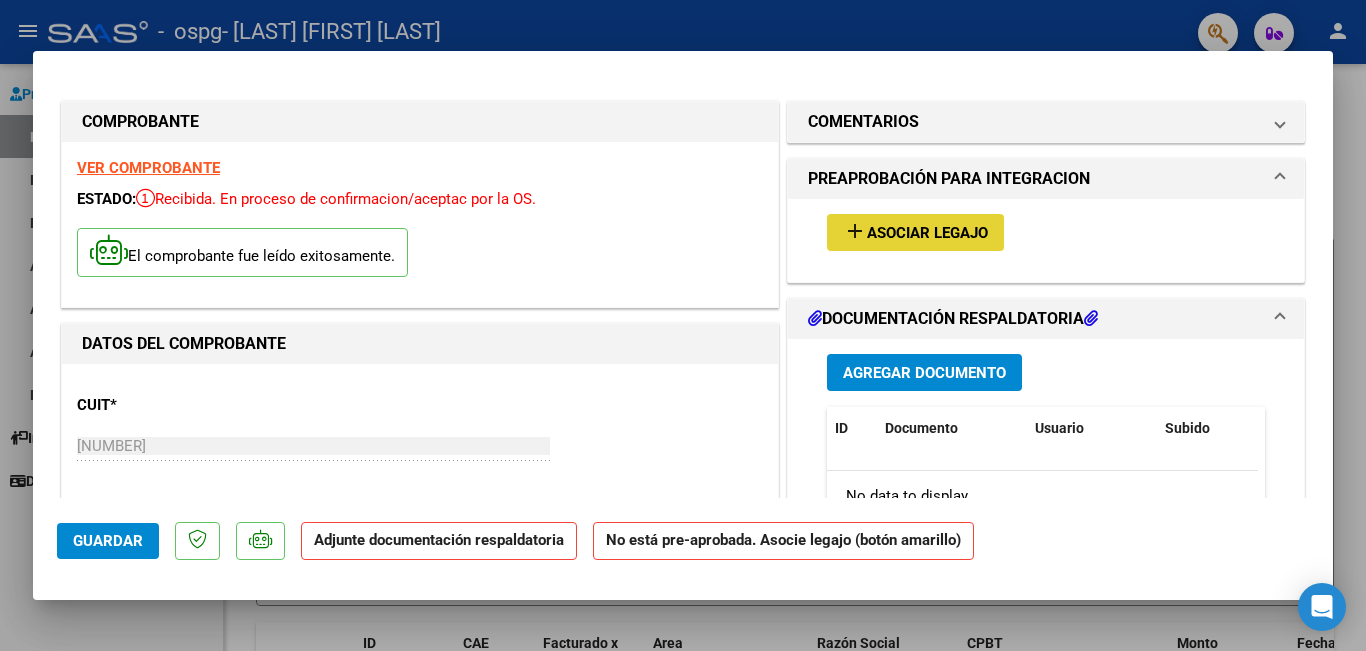 click on "Asociar Legajo" at bounding box center [927, 233] 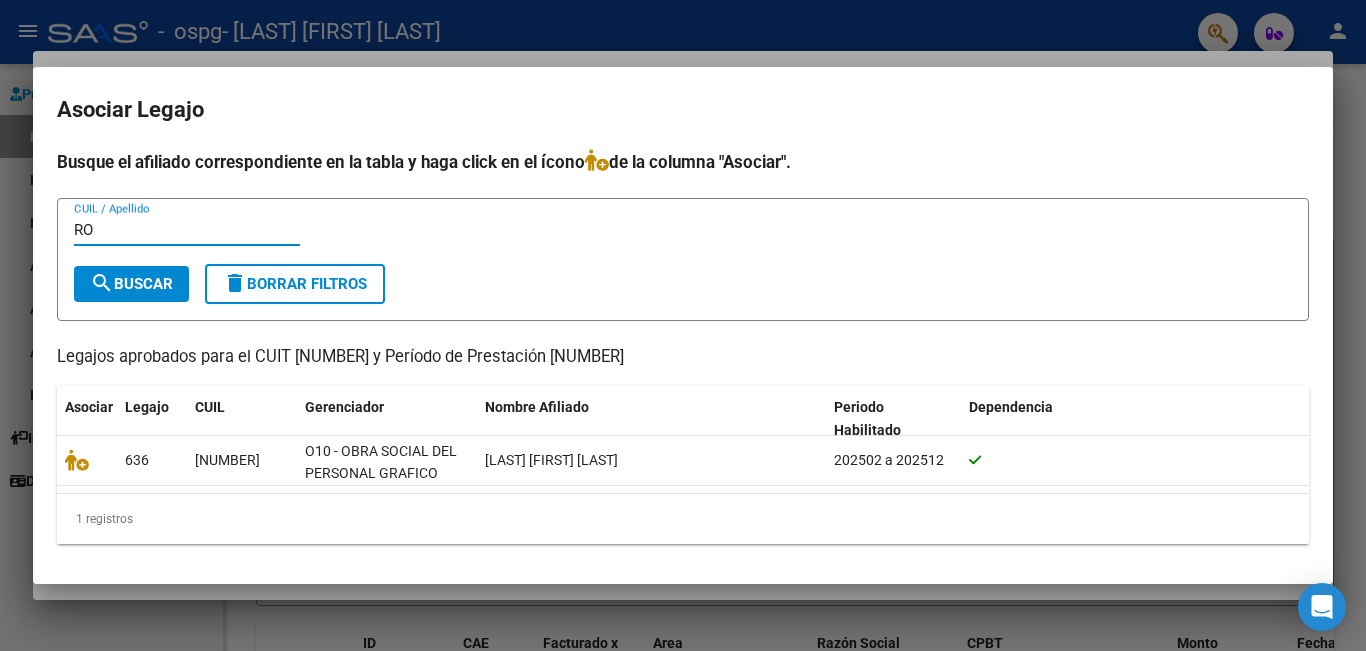 type on "R" 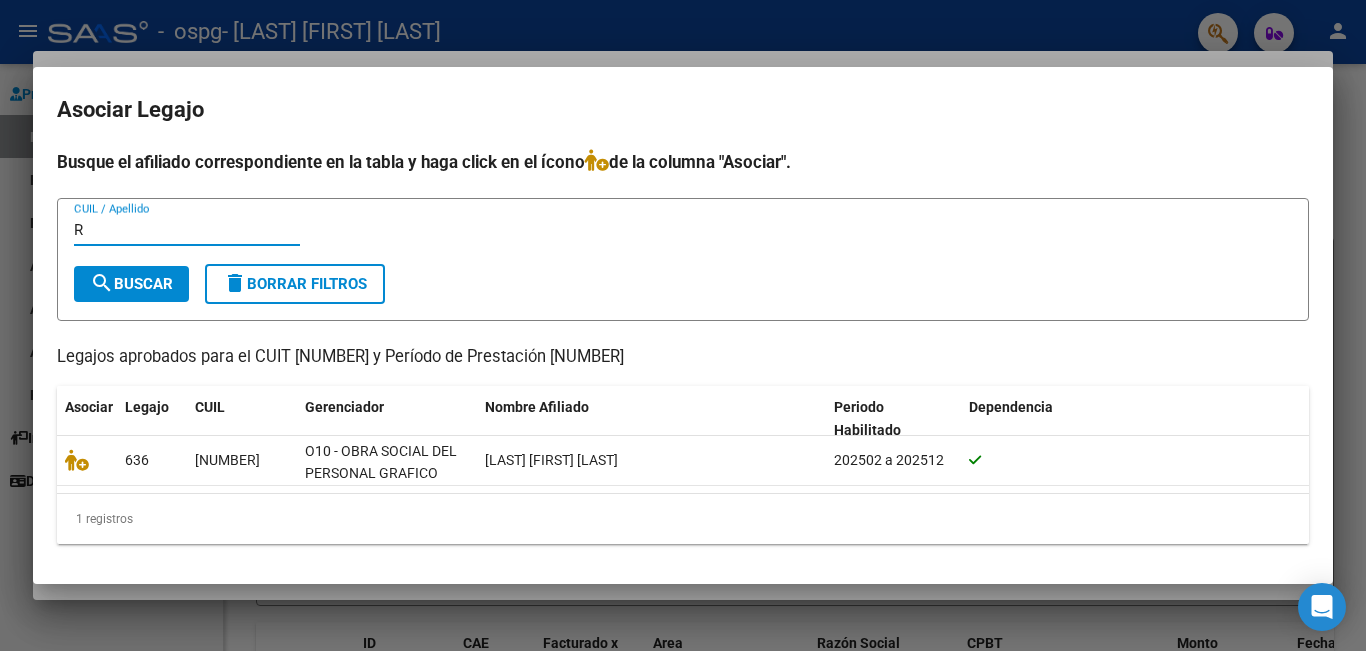type 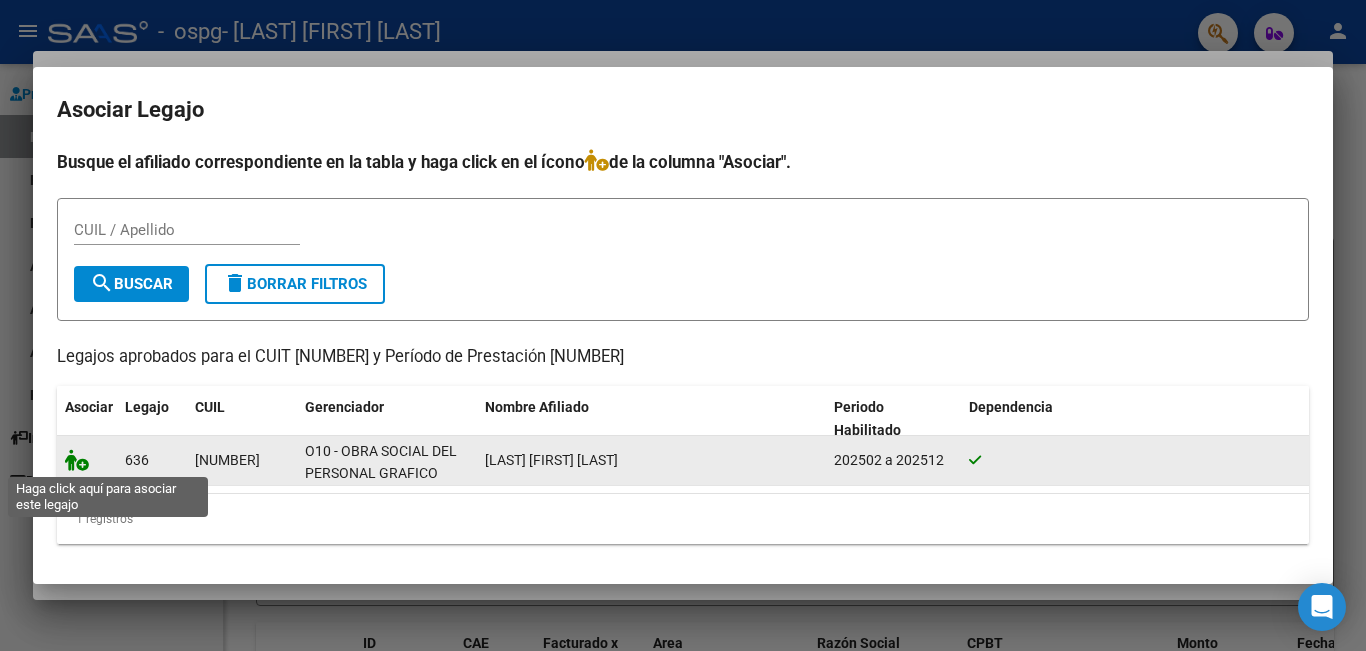 click 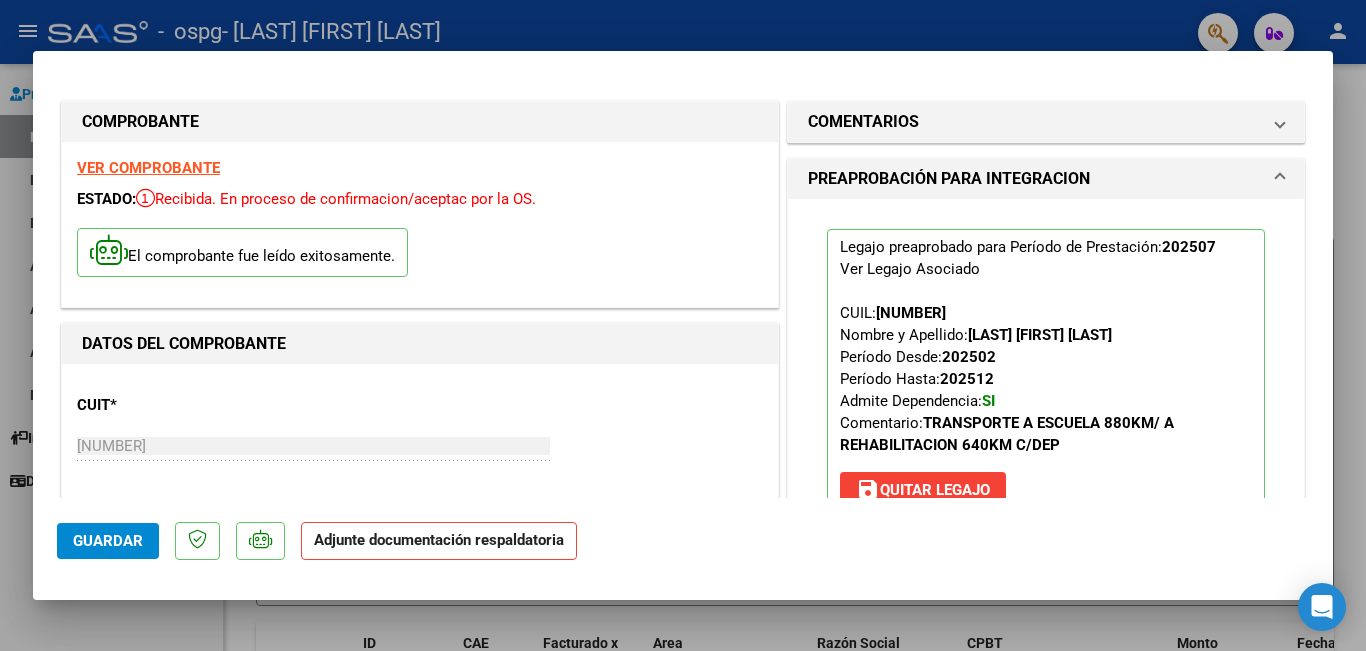 scroll, scrollTop: 200, scrollLeft: 0, axis: vertical 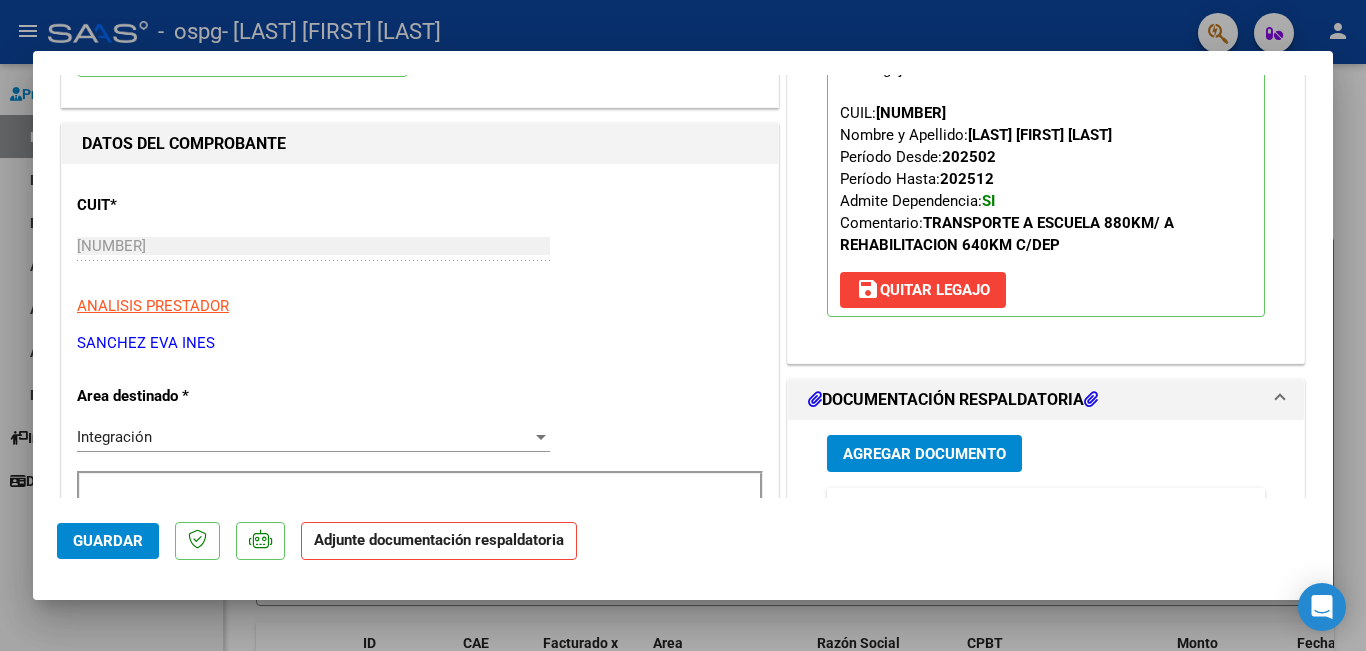 click on "Agregar Documento" at bounding box center (924, 454) 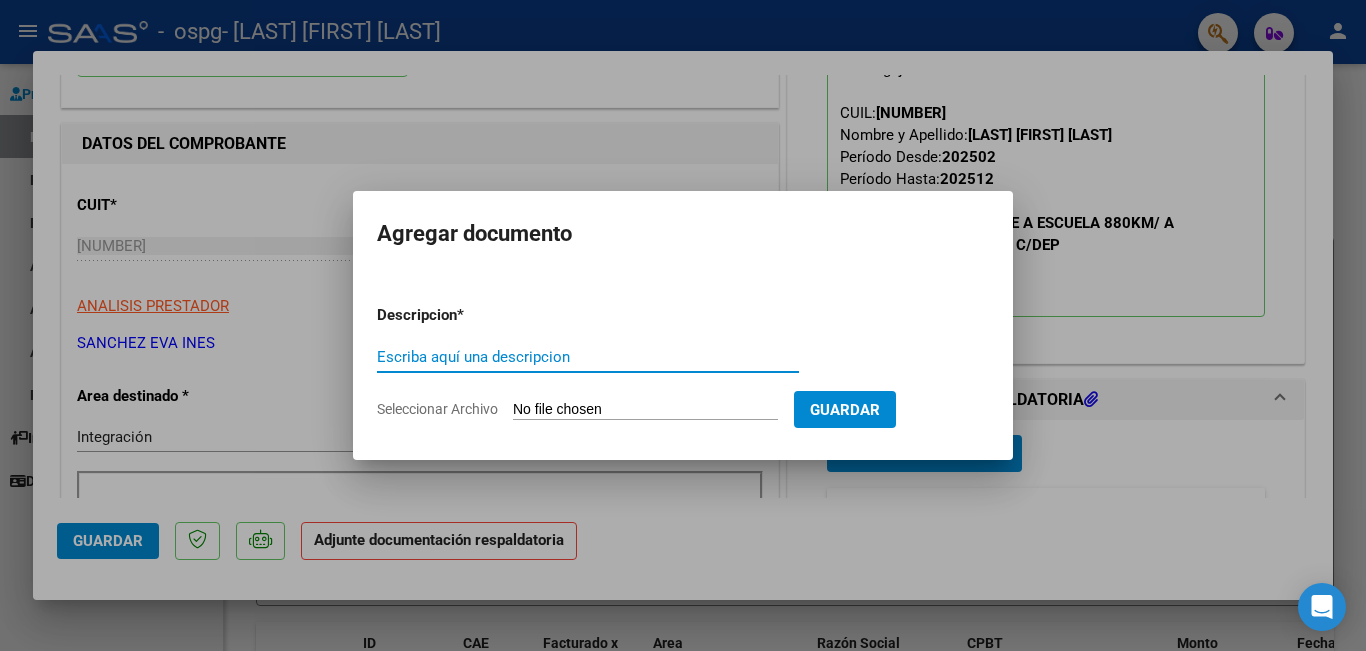 click on "Escriba aquí una descripcion" at bounding box center (588, 357) 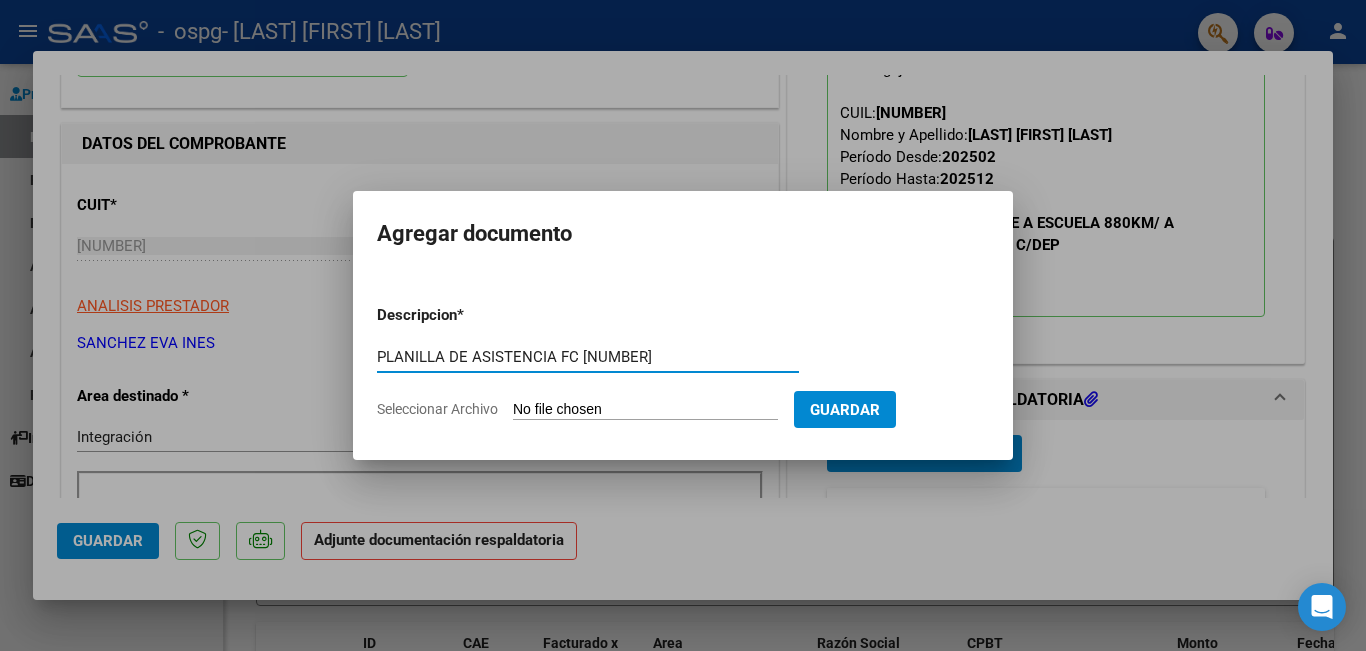 type on "PLANILLA DE ASISTENCIA FC [NUMBER]" 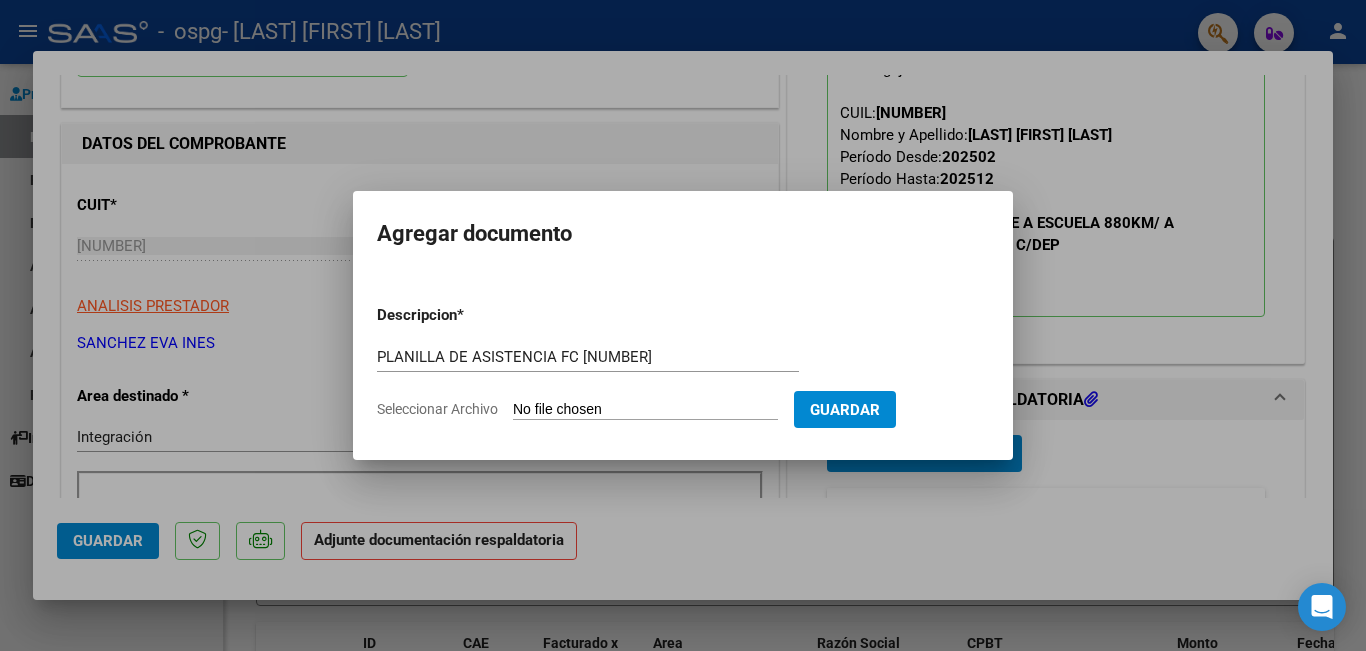 type on "C:\fakepath\PL ASISTENCIA FC [NUMBER].pdf" 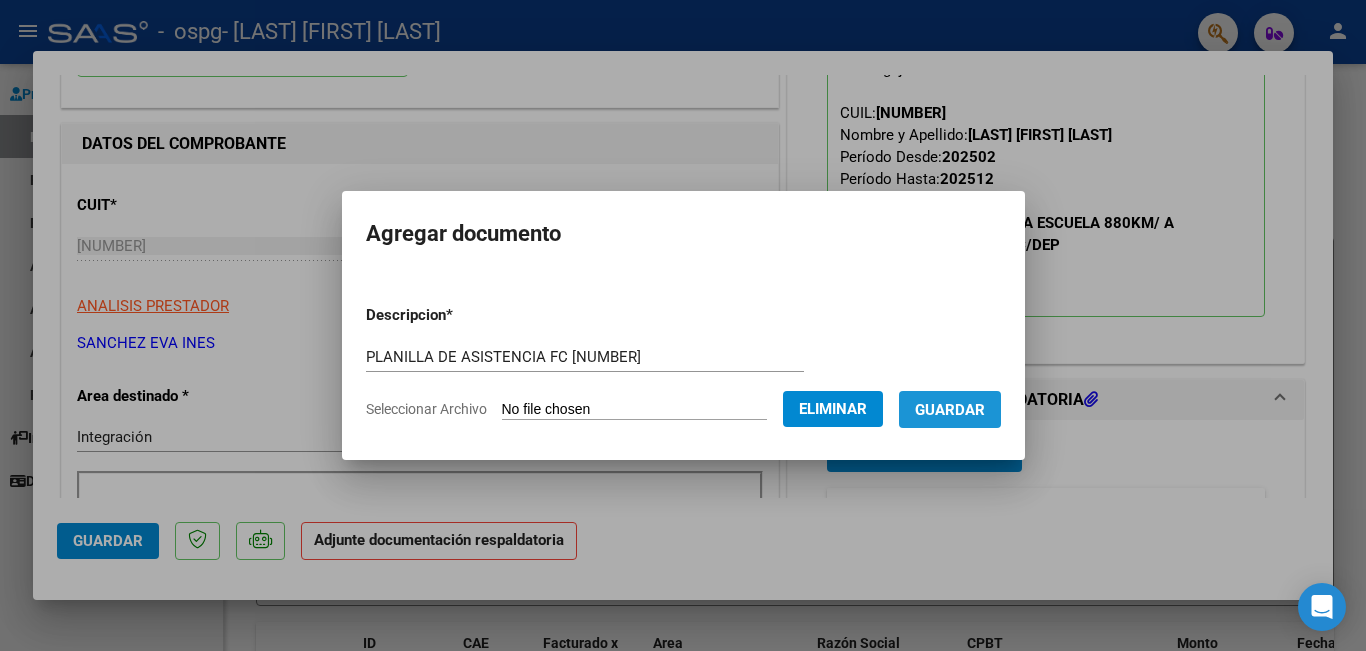 click on "Guardar" at bounding box center (950, 410) 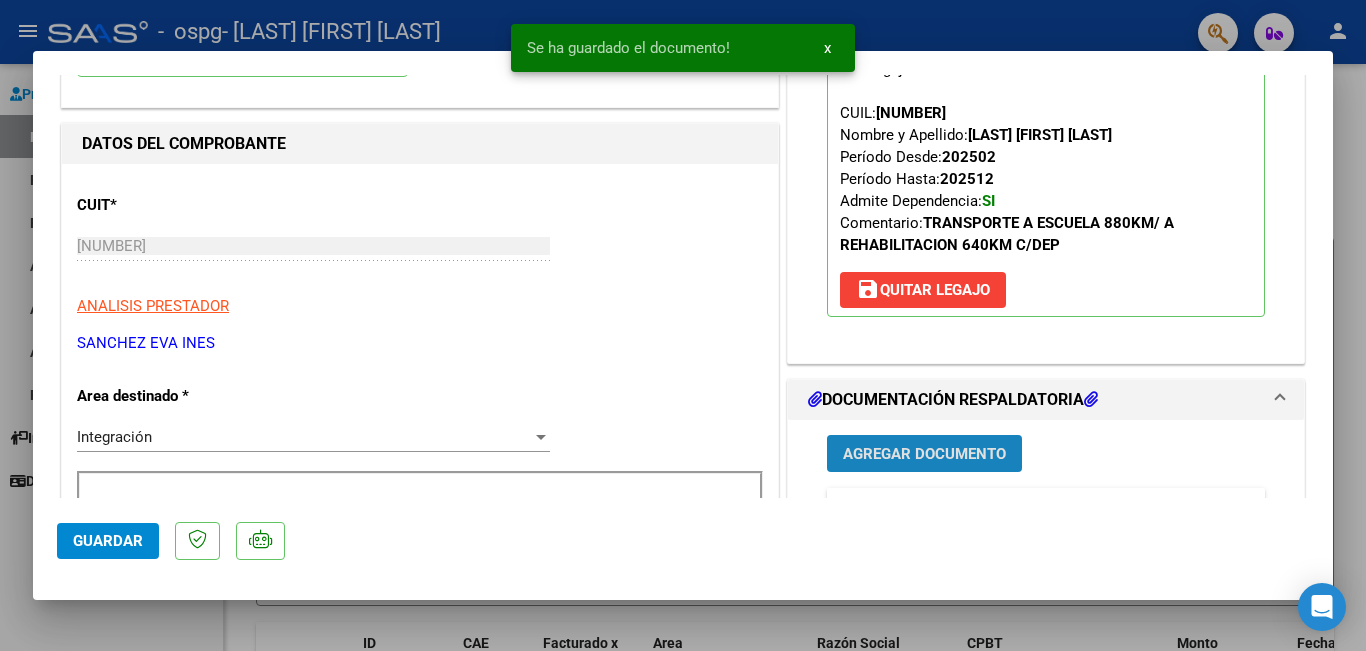 click on "Agregar Documento" at bounding box center (924, 454) 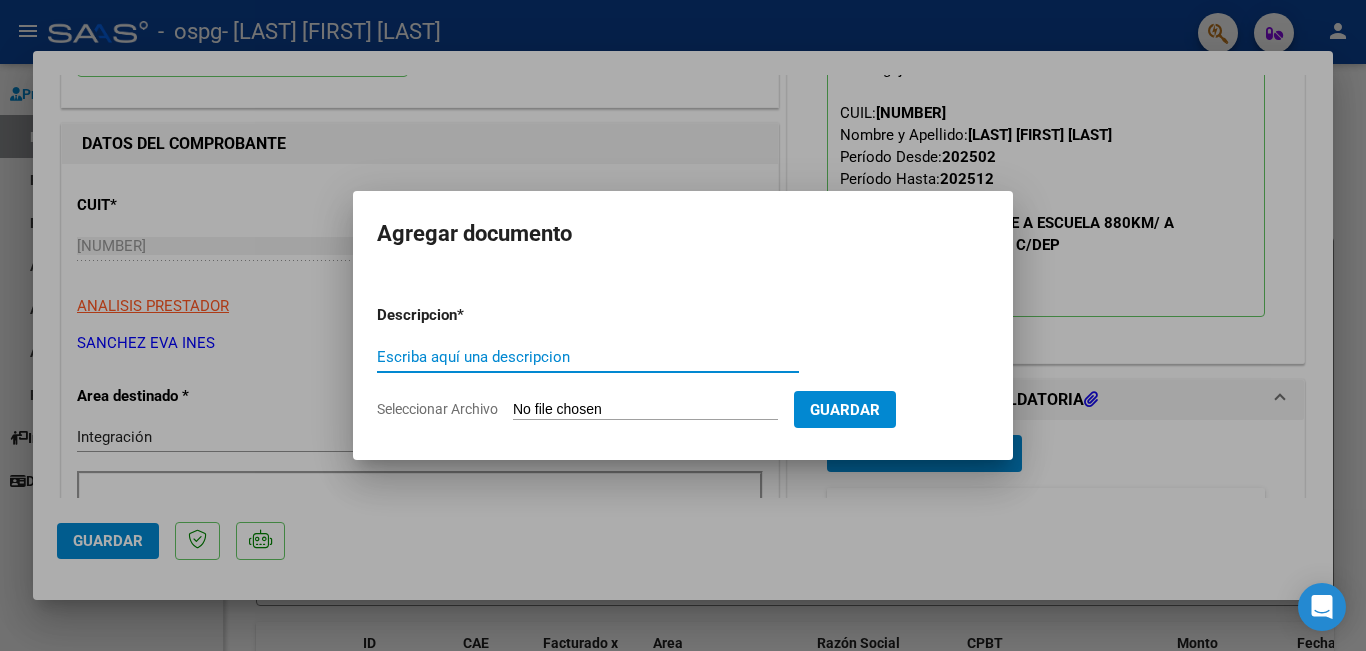 click on "Escriba aquí una descripcion" at bounding box center [588, 357] 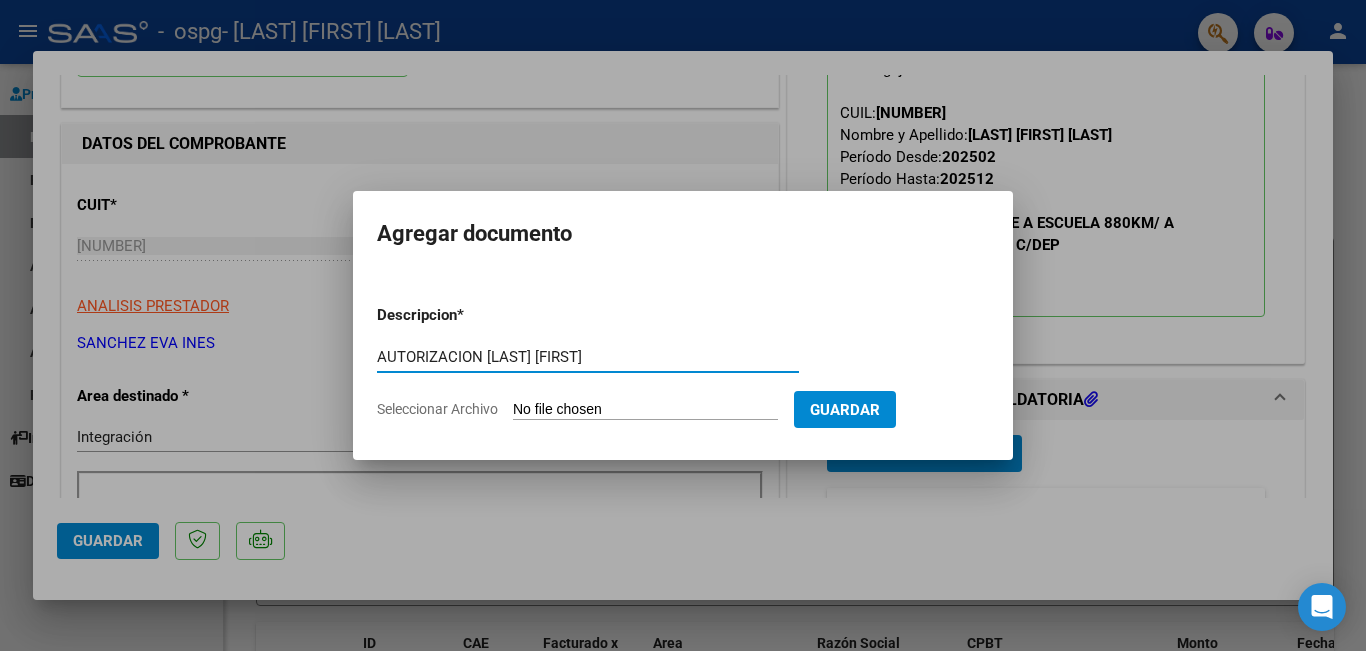 type on "AUTORIZACION [LAST] [FIRST]" 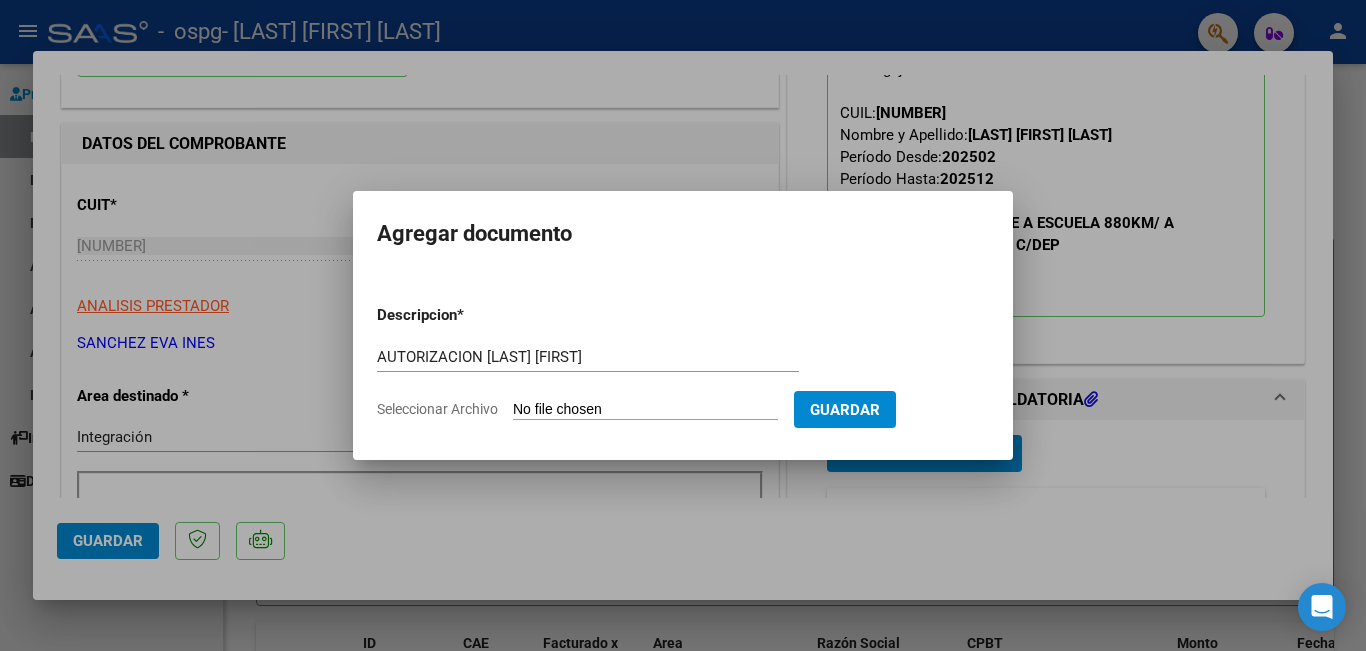 type on "C:\fakepath\AU [FIRST] [LAST] COLEG KINESIO [NUMBER].pdf" 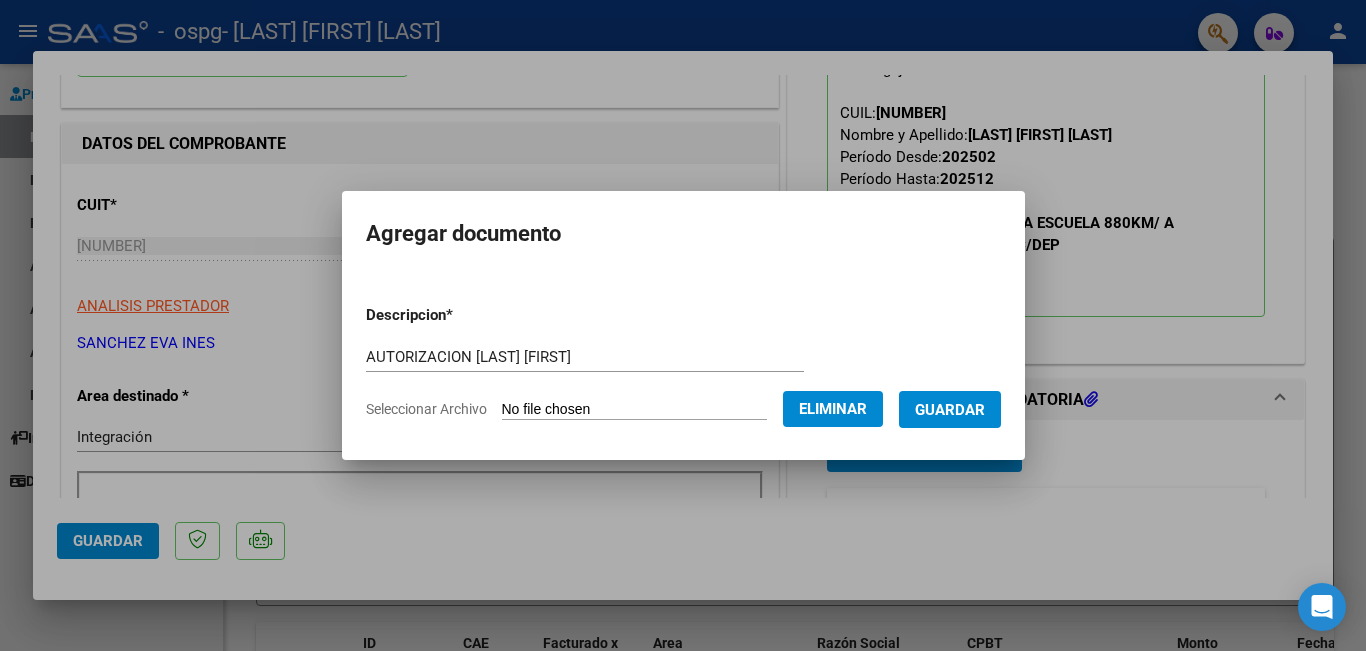 click on "Guardar" at bounding box center (950, 410) 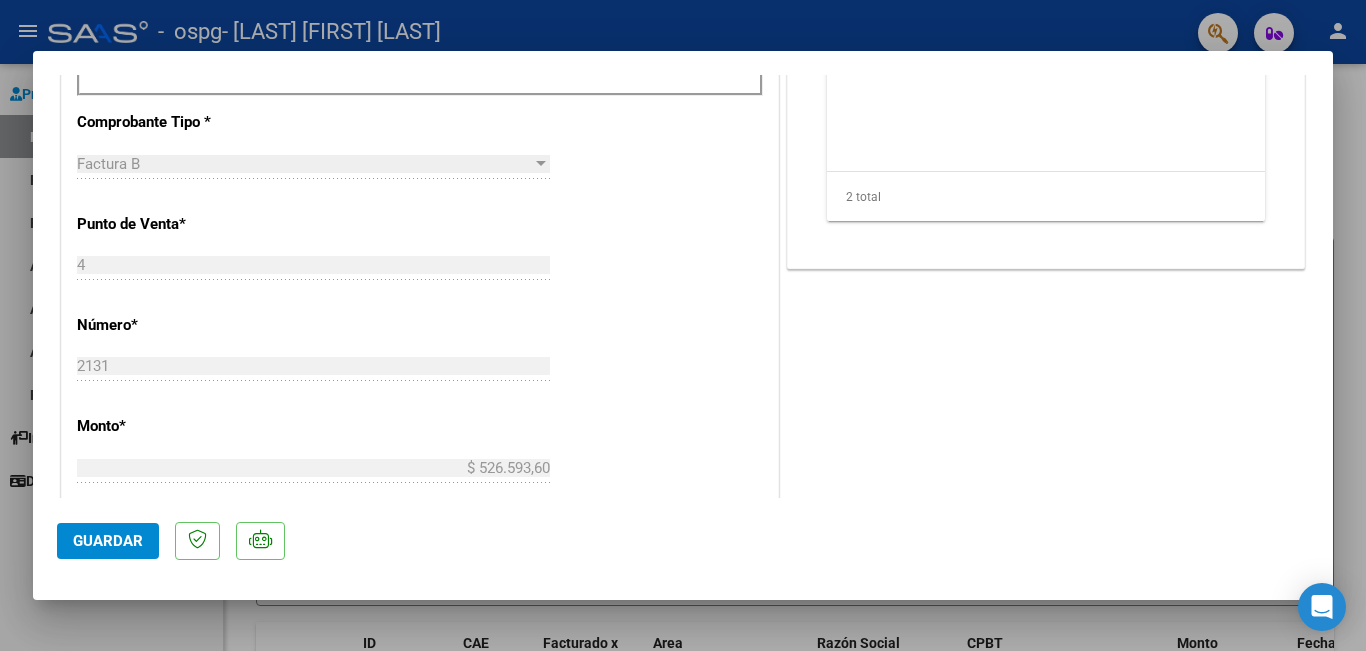 scroll, scrollTop: 367, scrollLeft: 0, axis: vertical 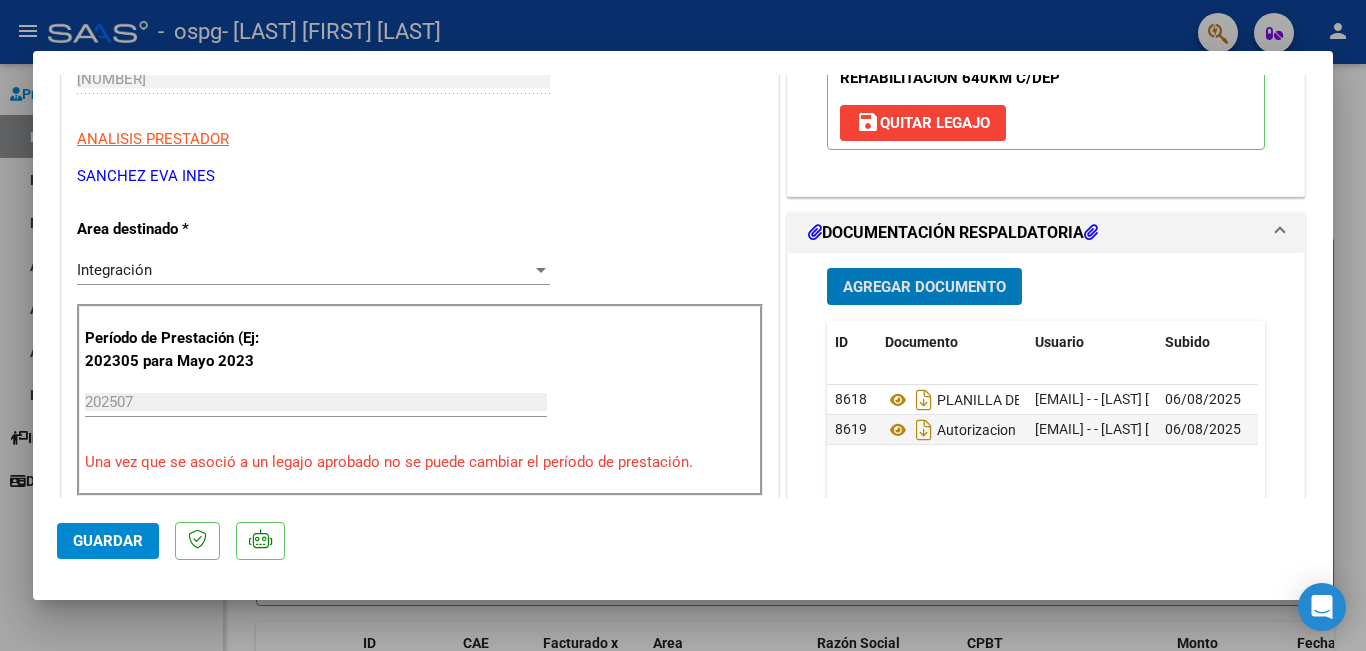 click on "Guardar" 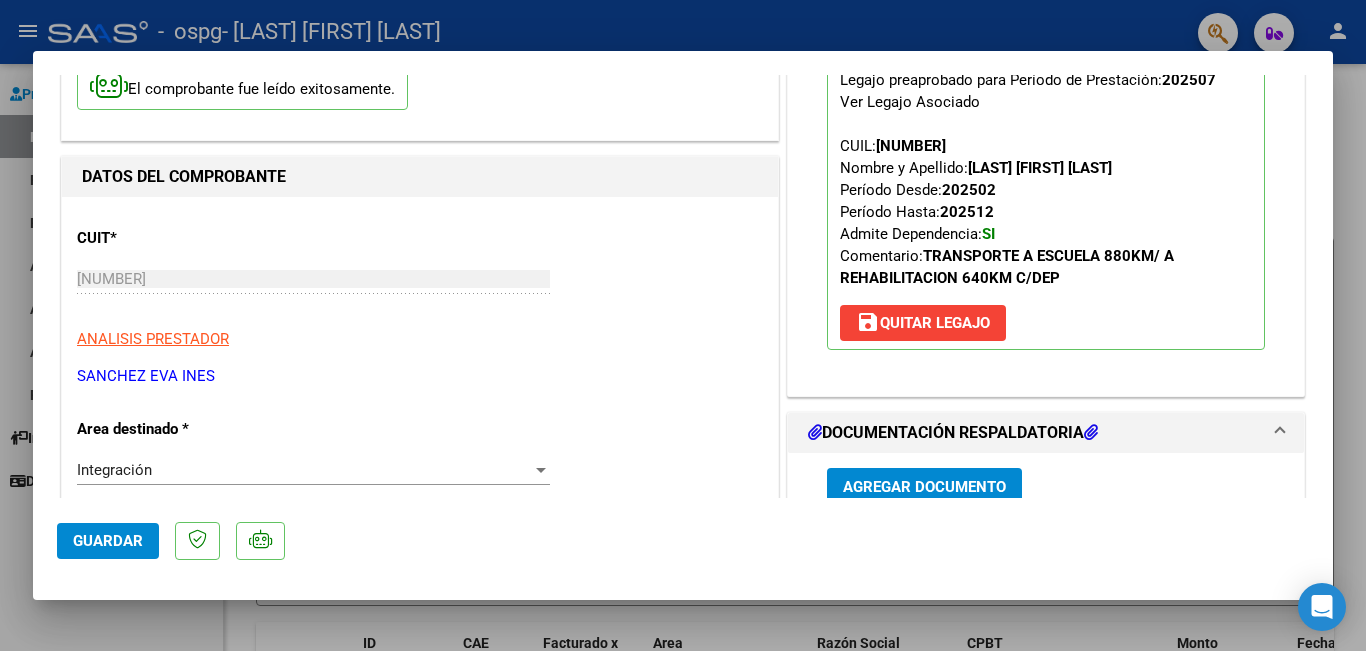 scroll, scrollTop: 0, scrollLeft: 0, axis: both 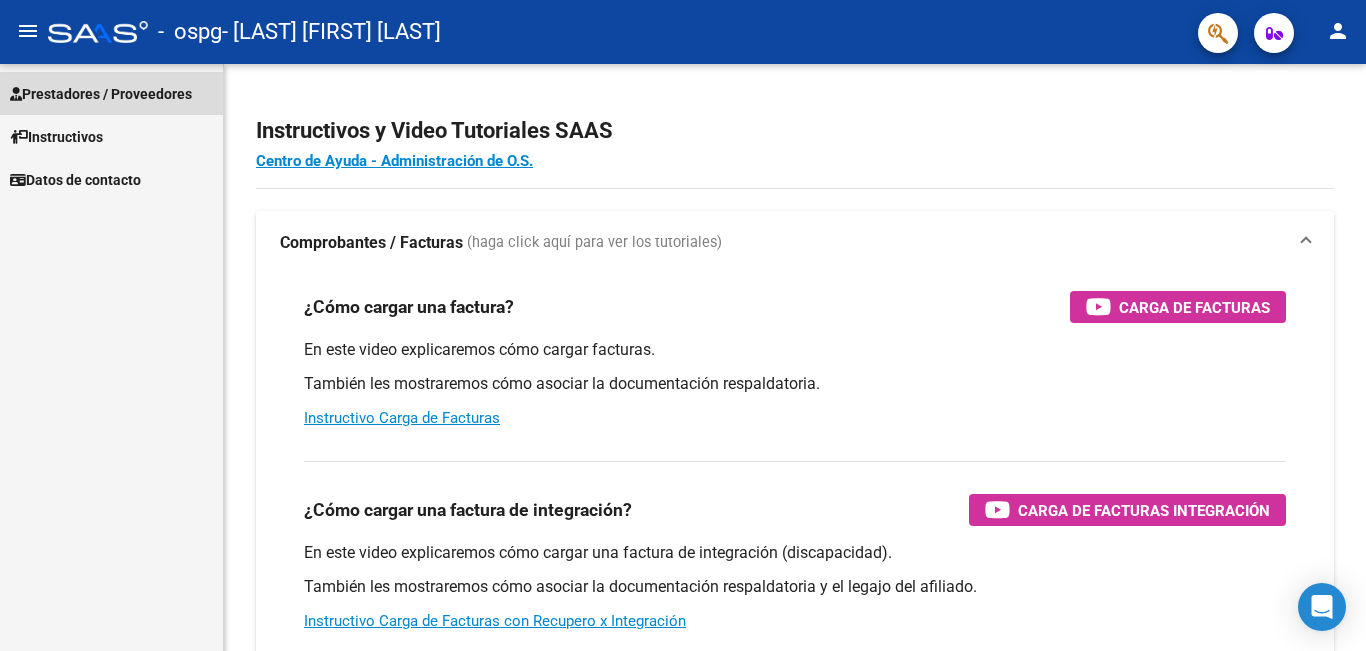 click on "Prestadores / Proveedores" at bounding box center [101, 94] 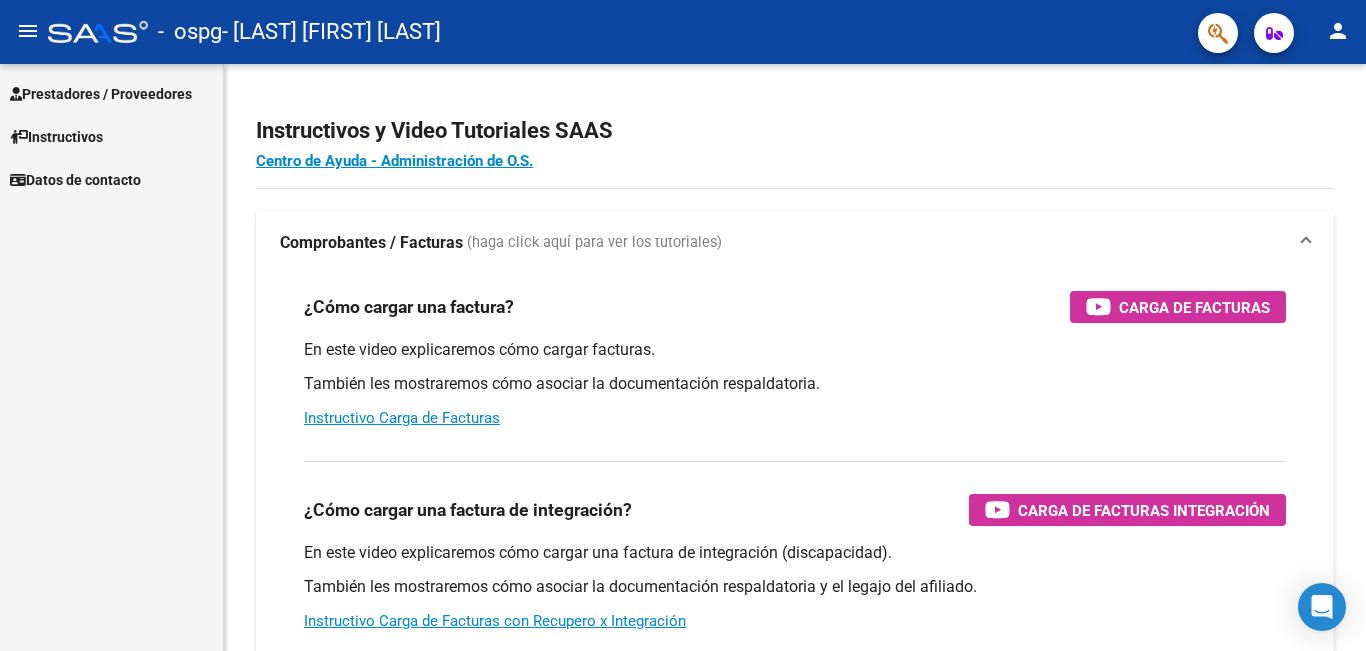 click on "Prestadores / Proveedores" at bounding box center (101, 94) 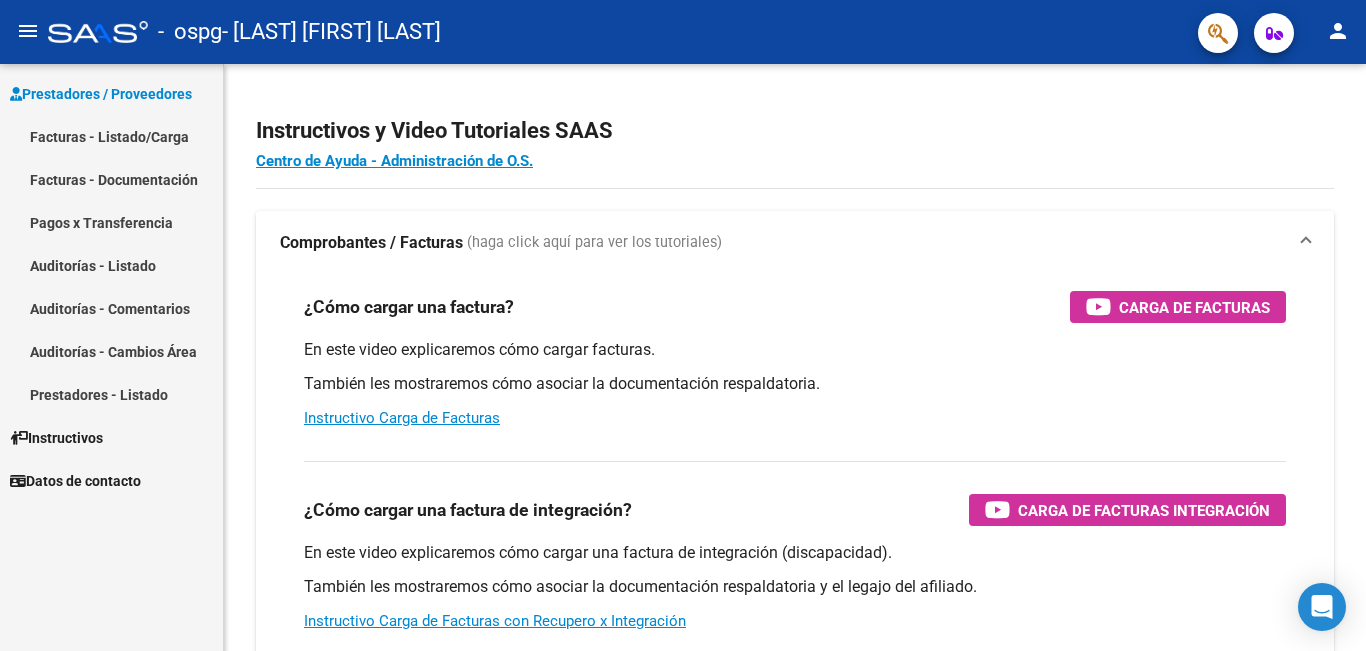 click on "Facturas - Listado/Carga" at bounding box center (111, 136) 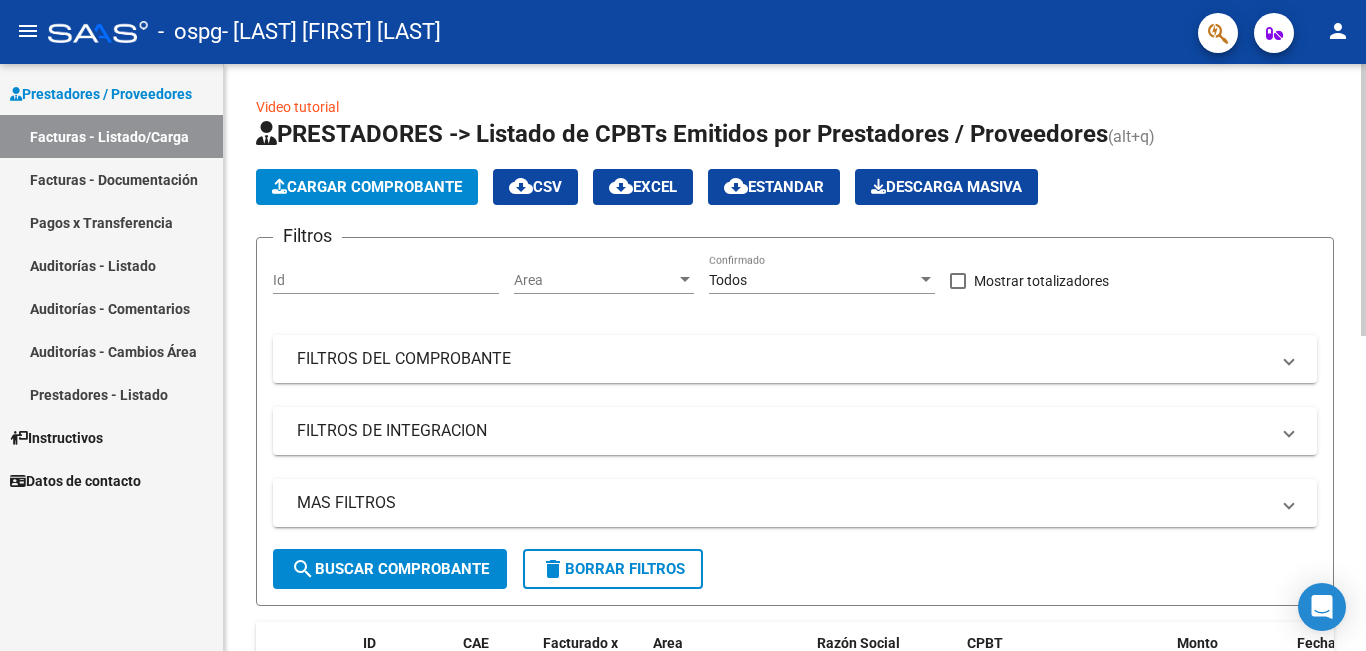 click on "Cargar Comprobante" 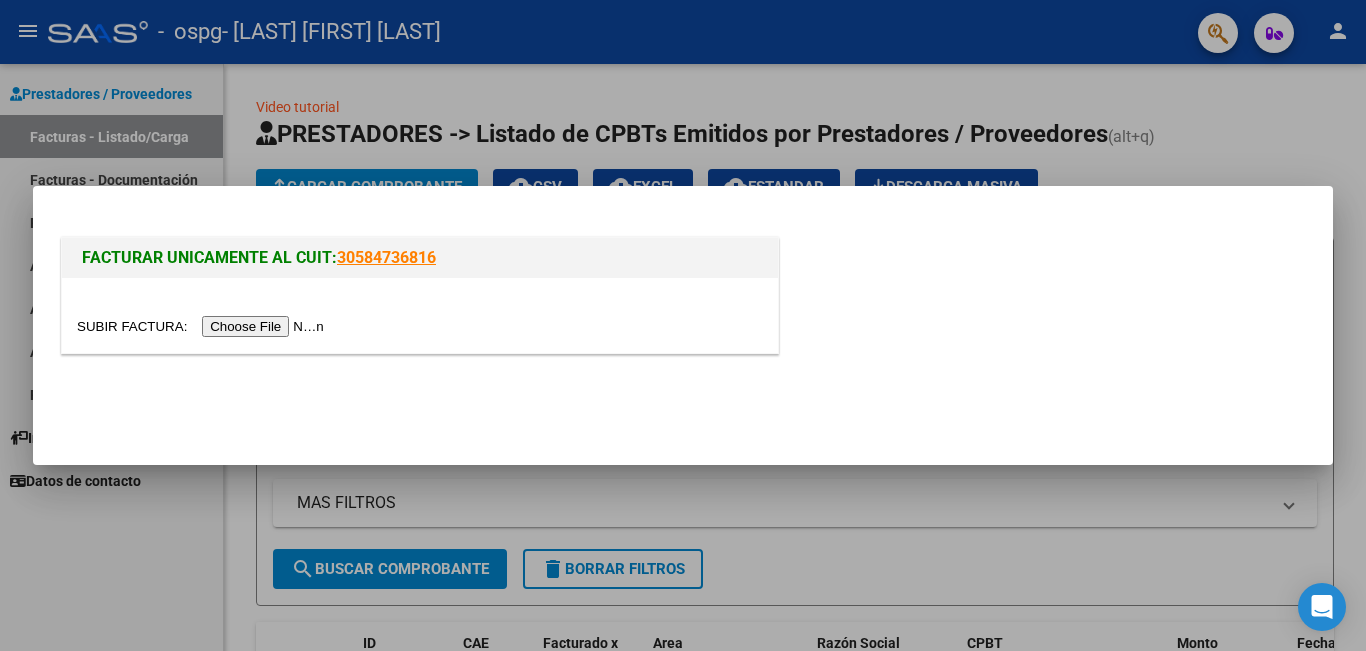 click at bounding box center [203, 326] 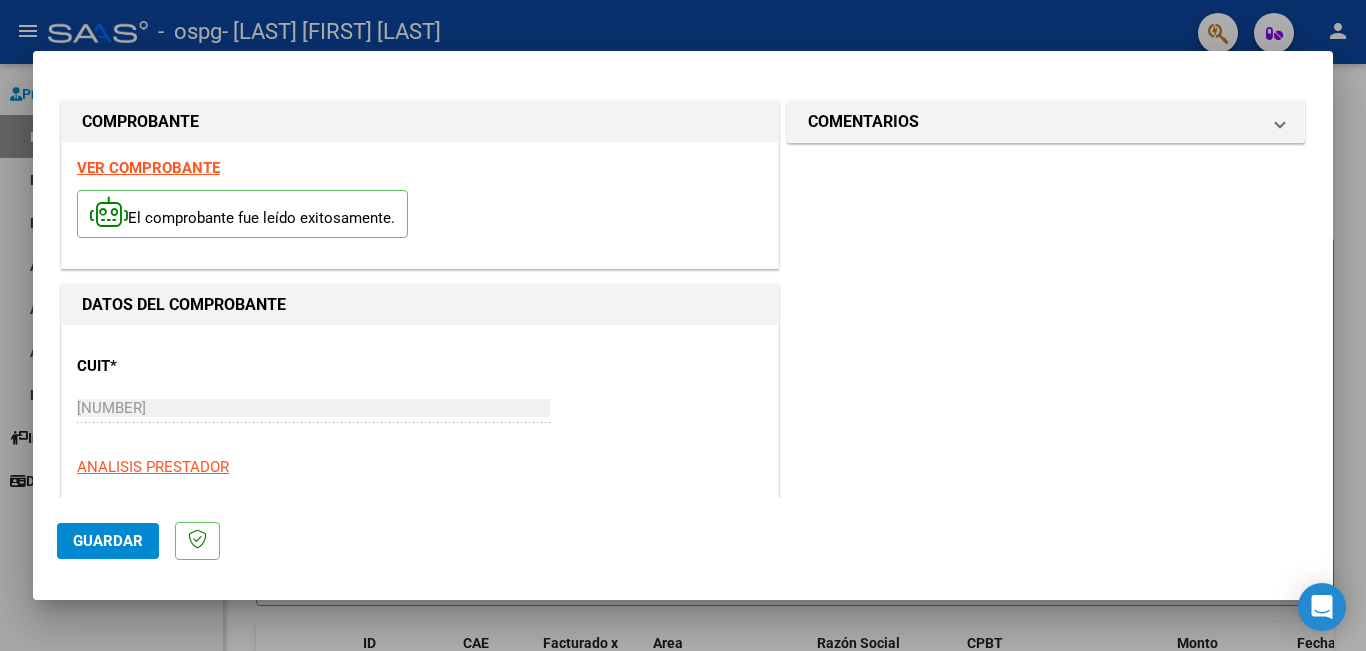 scroll, scrollTop: 300, scrollLeft: 0, axis: vertical 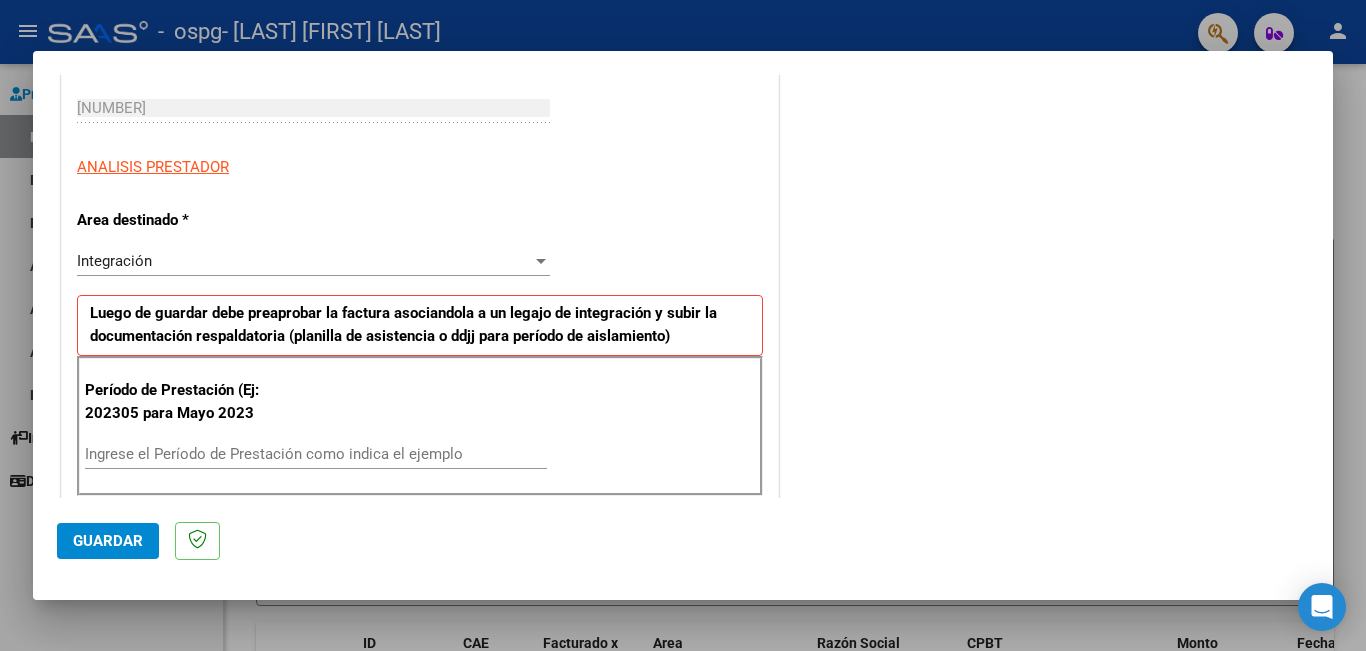 click at bounding box center (541, 261) 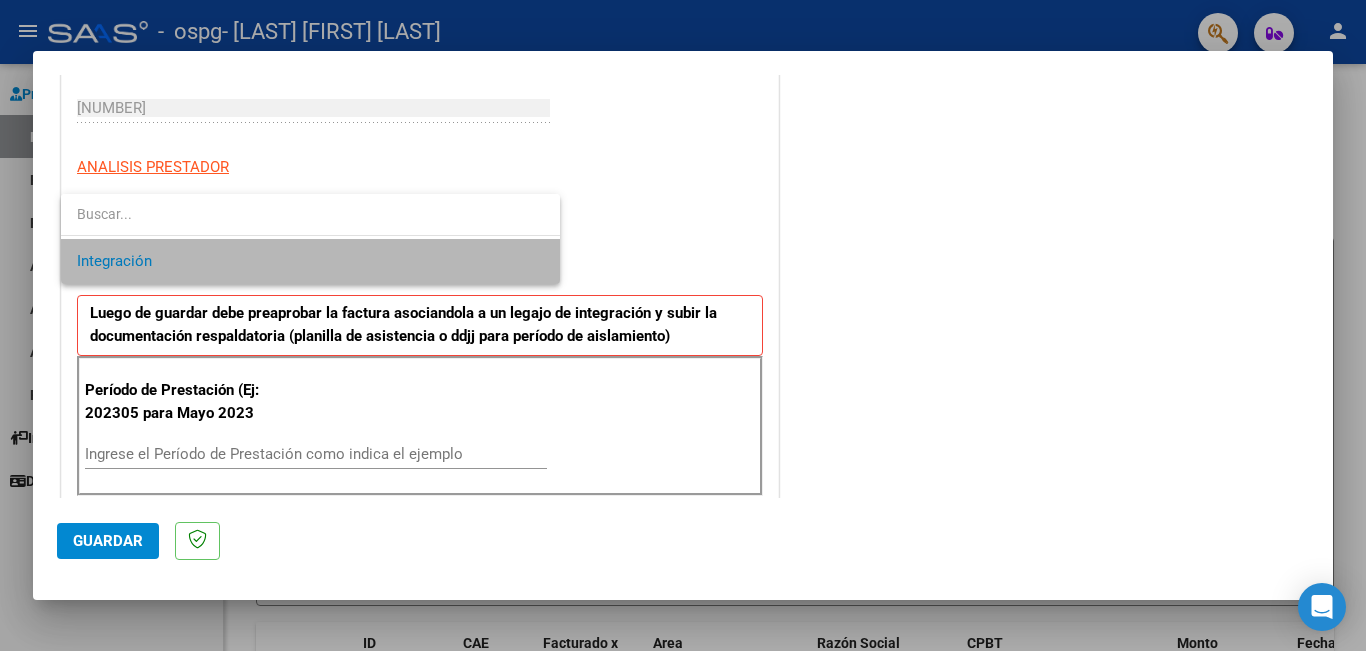 click on "Integración" at bounding box center [310, 261] 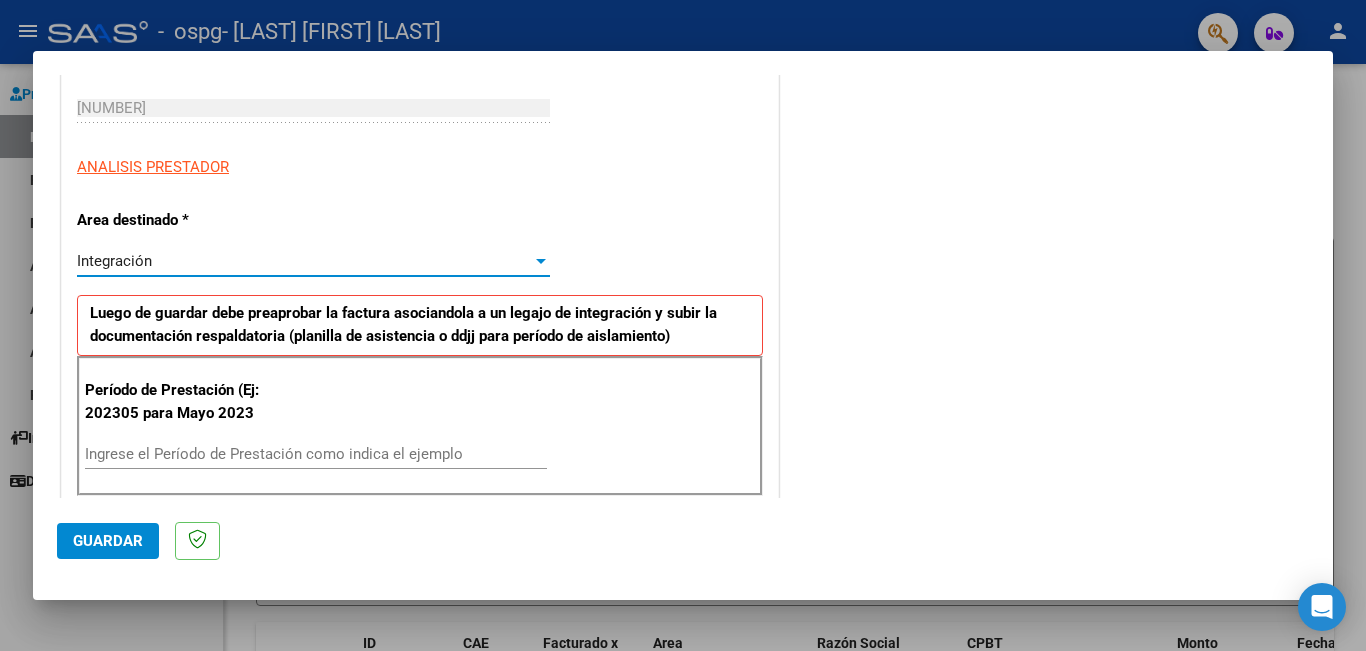 scroll, scrollTop: 500, scrollLeft: 0, axis: vertical 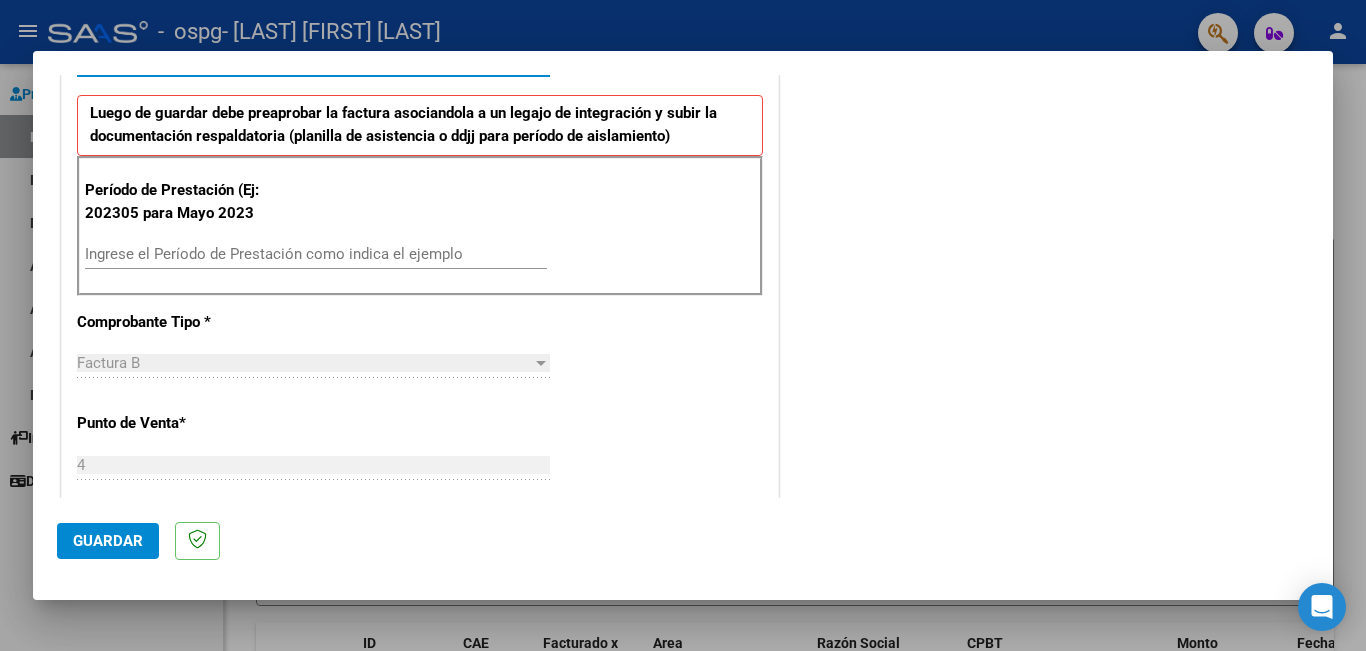 click on "Ingrese el Período de Prestación como indica el ejemplo" at bounding box center (316, 254) 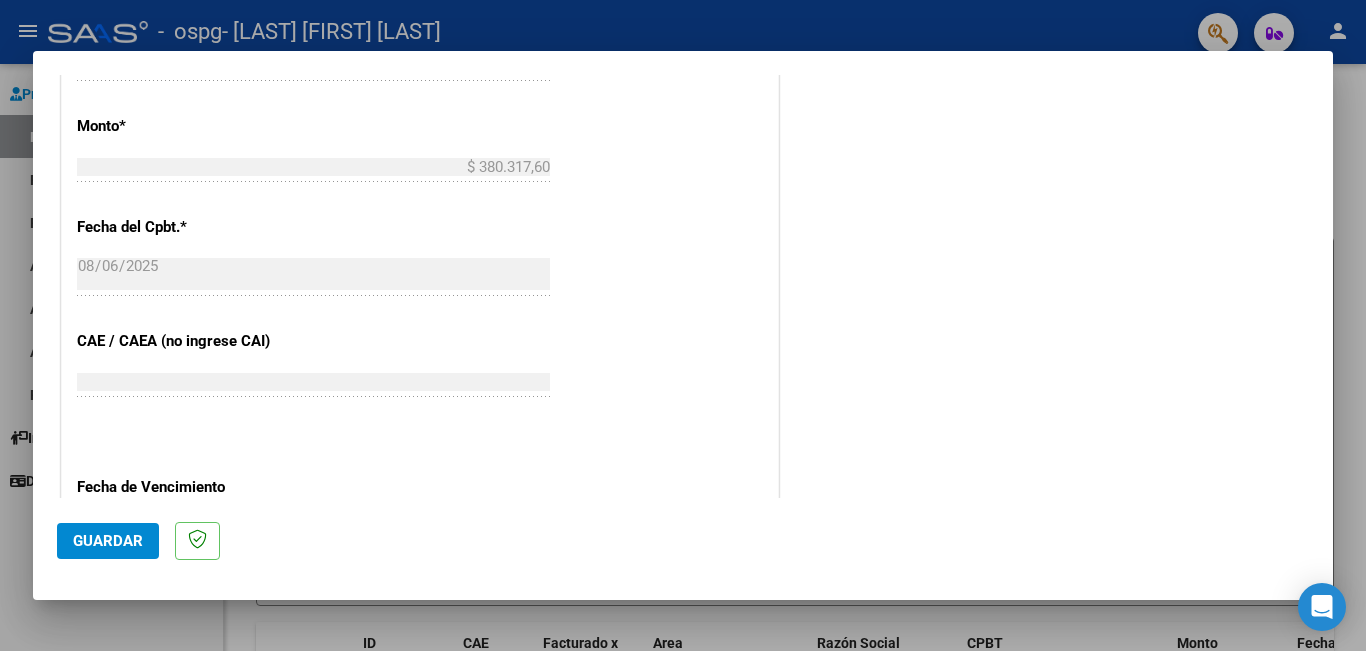 scroll, scrollTop: 1200, scrollLeft: 0, axis: vertical 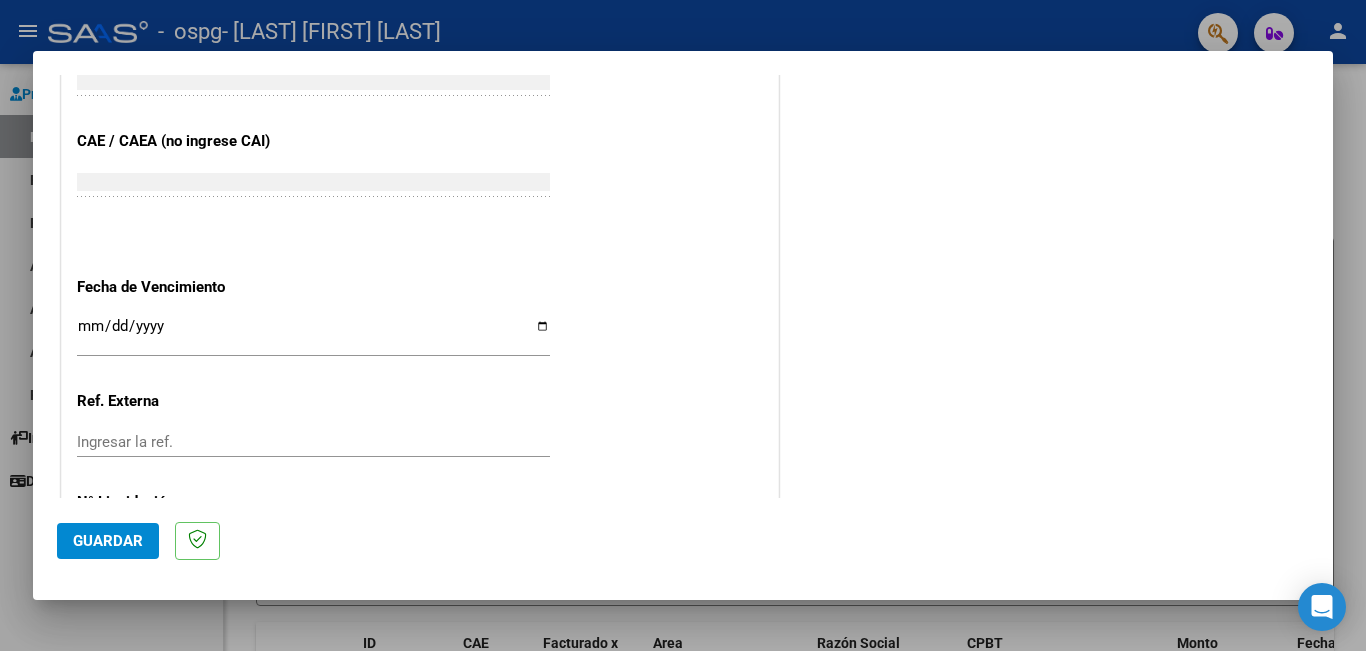 type on "202507" 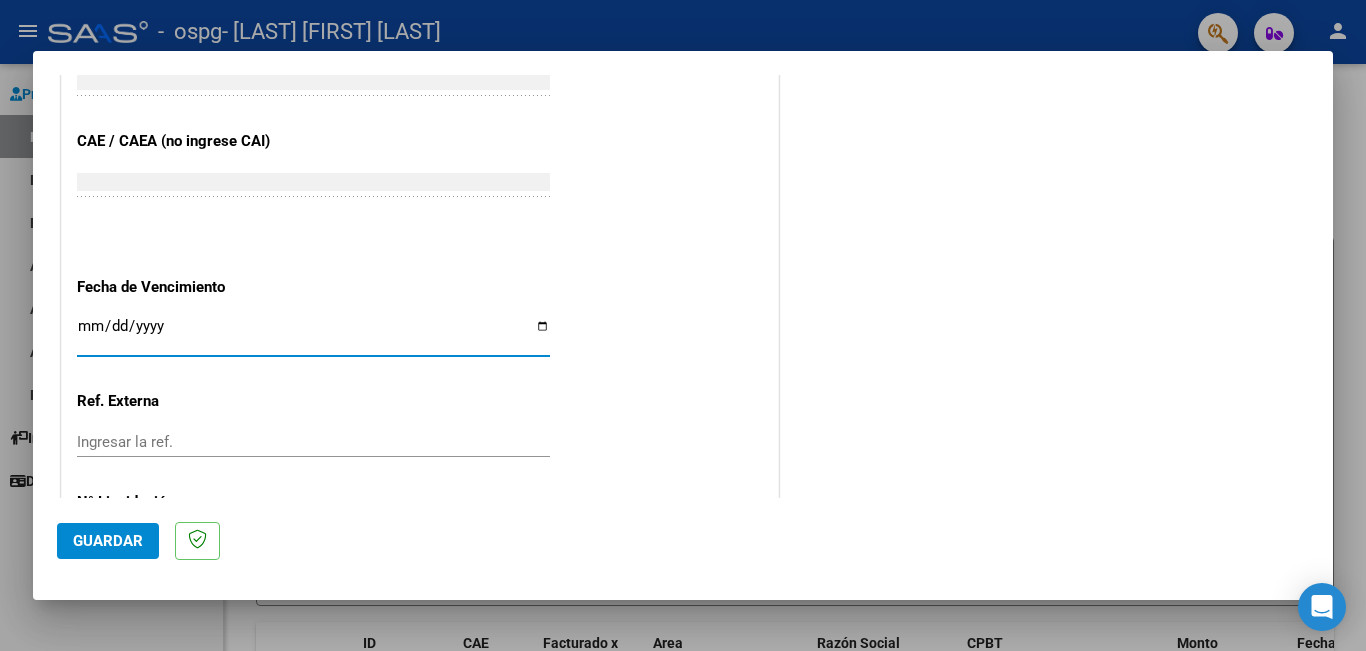 click on "Ingresar la fecha" at bounding box center (313, 334) 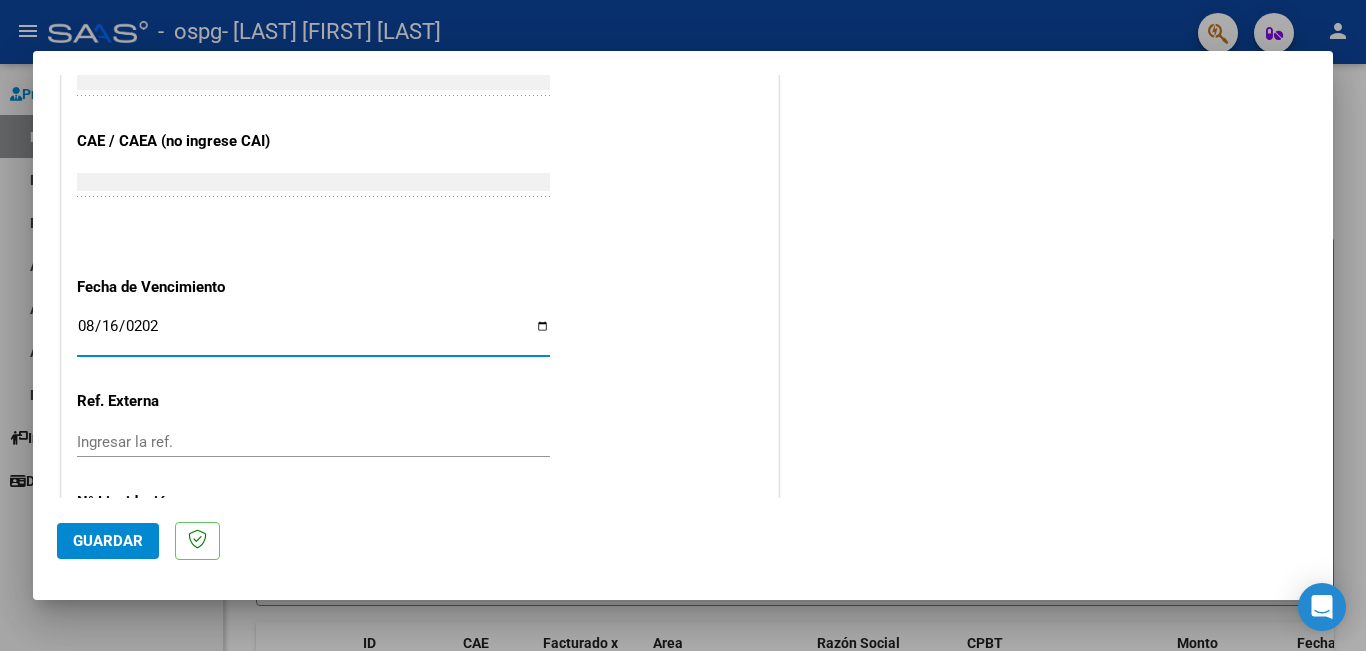 type on "2025-08-16" 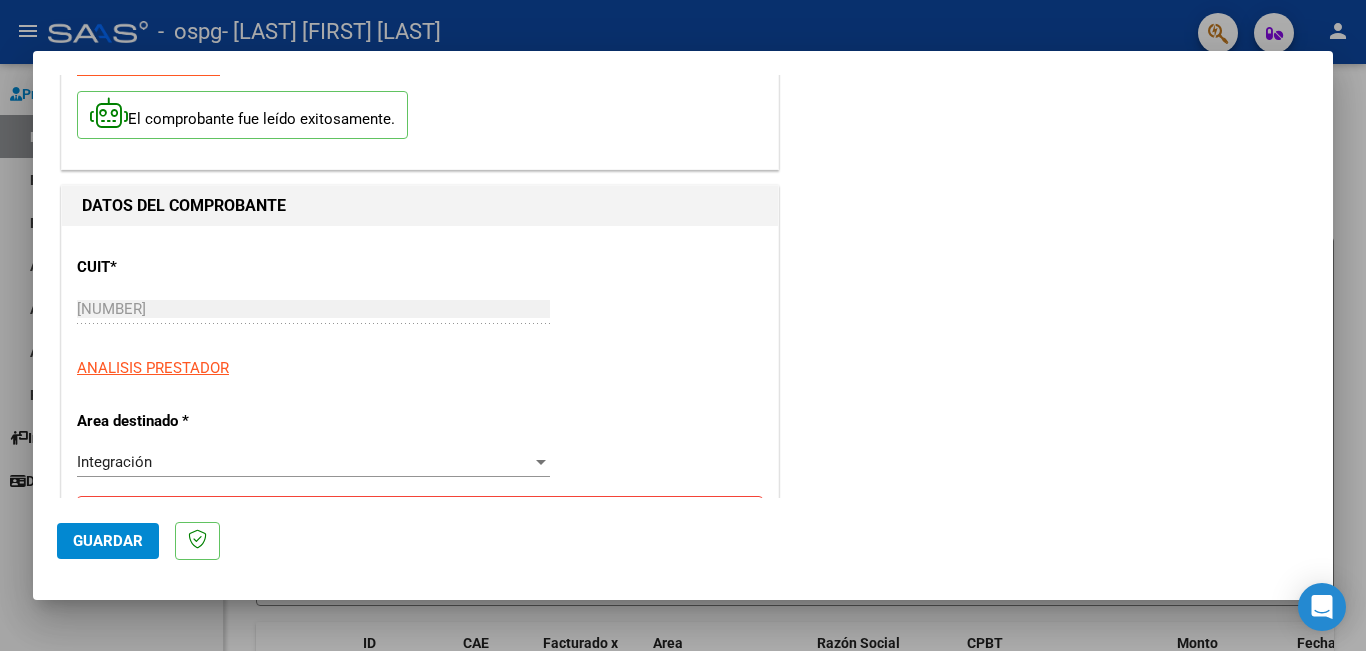 scroll, scrollTop: 0, scrollLeft: 0, axis: both 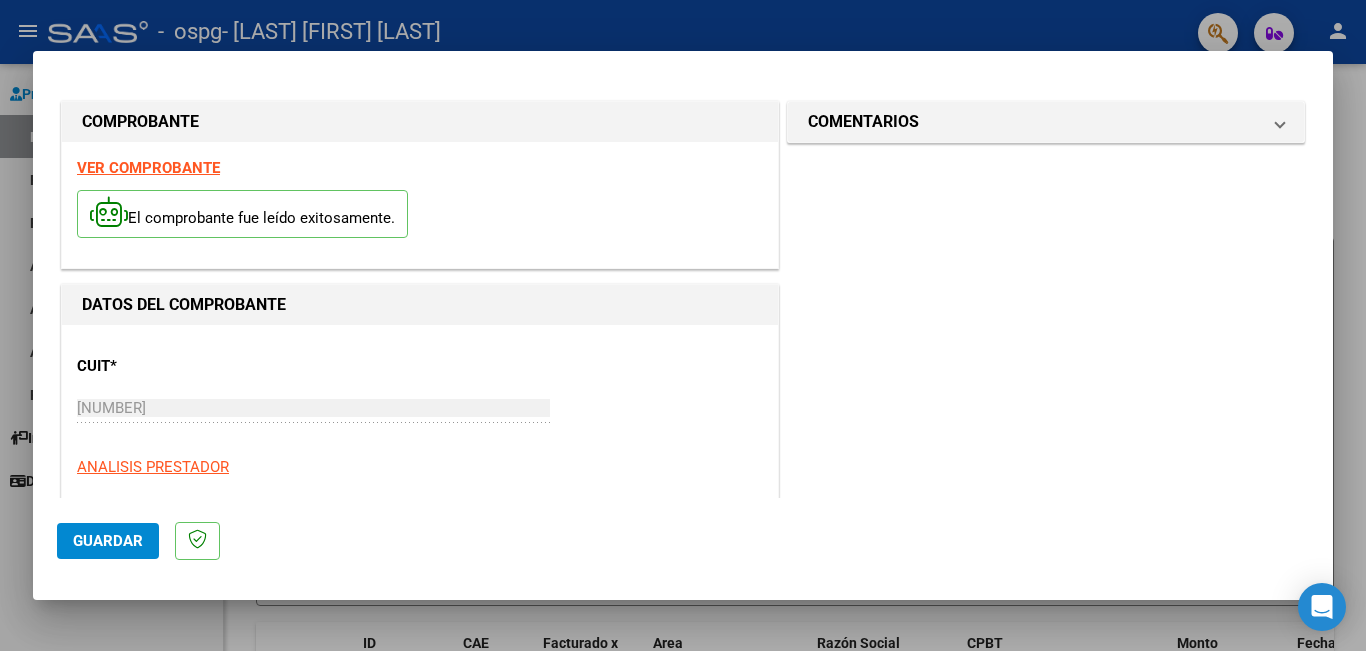 click on "Guardar" 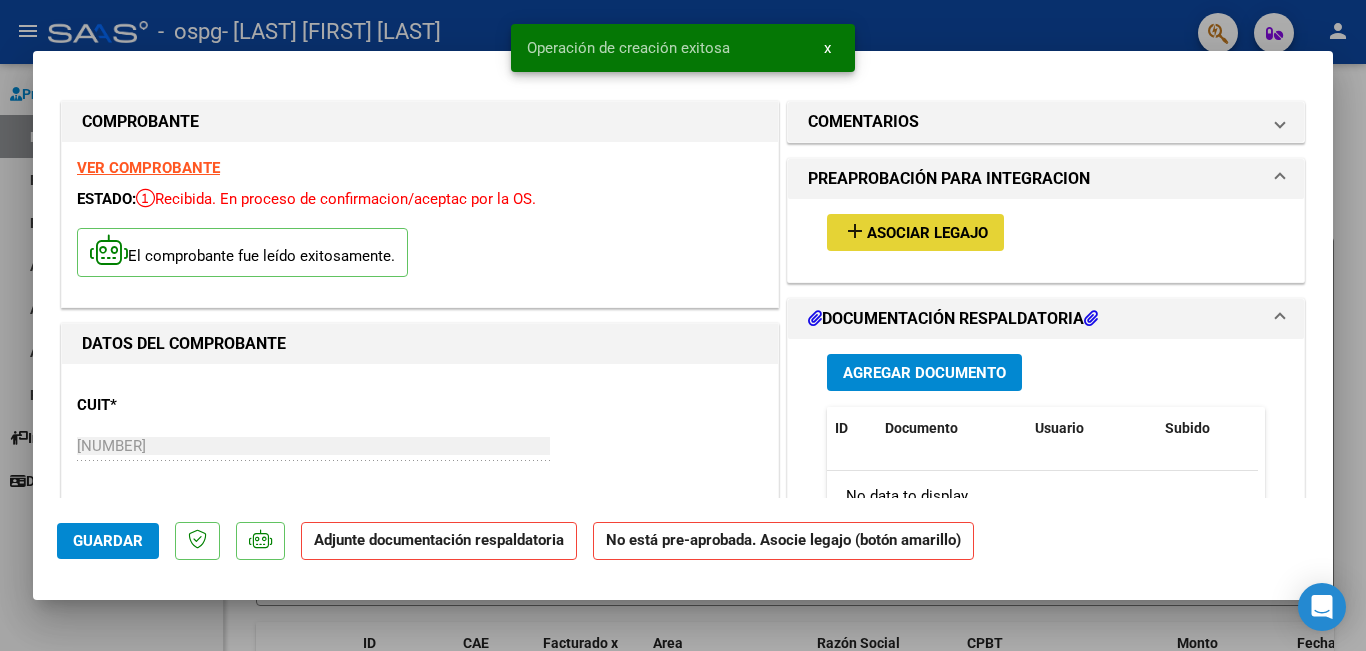 click on "Asociar Legajo" at bounding box center (927, 233) 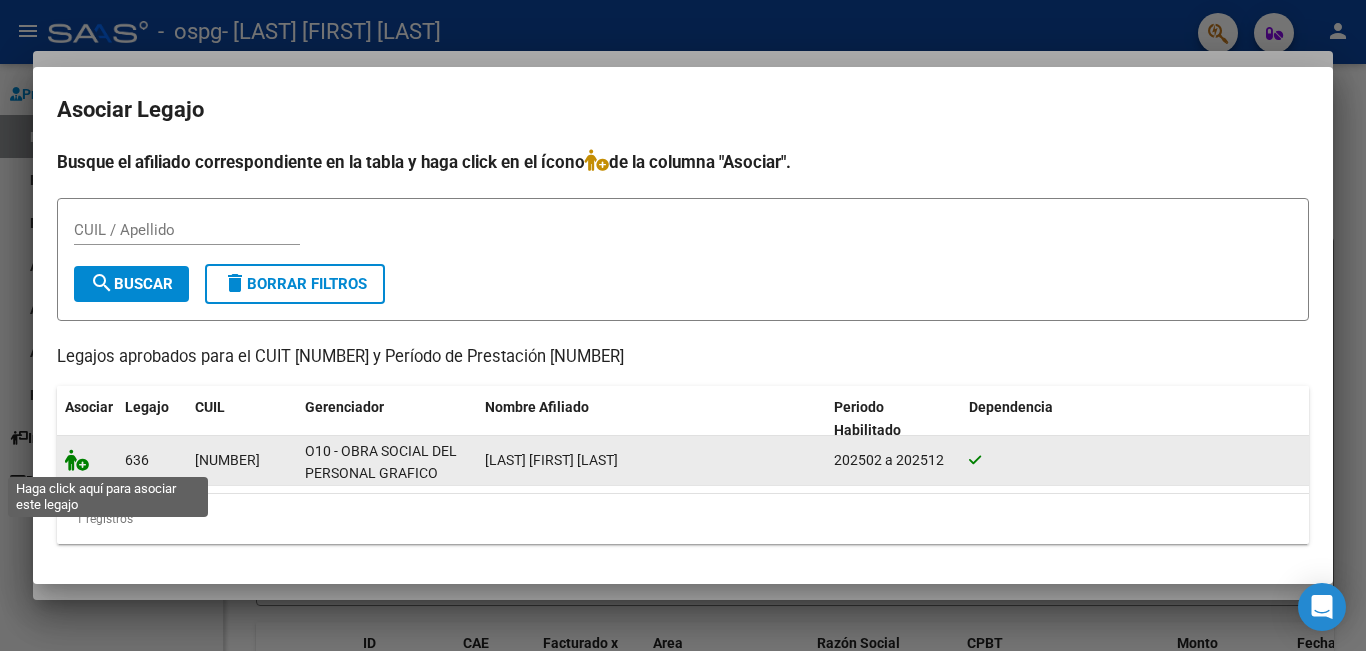 click 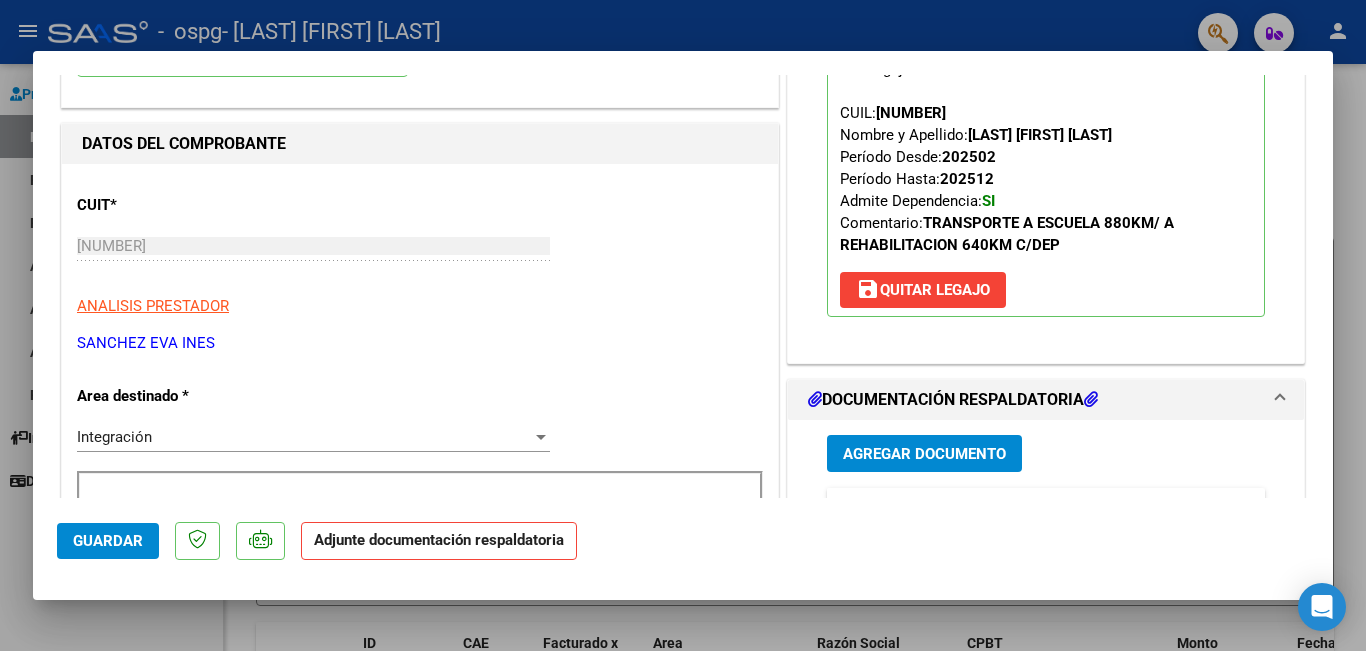 scroll, scrollTop: 300, scrollLeft: 0, axis: vertical 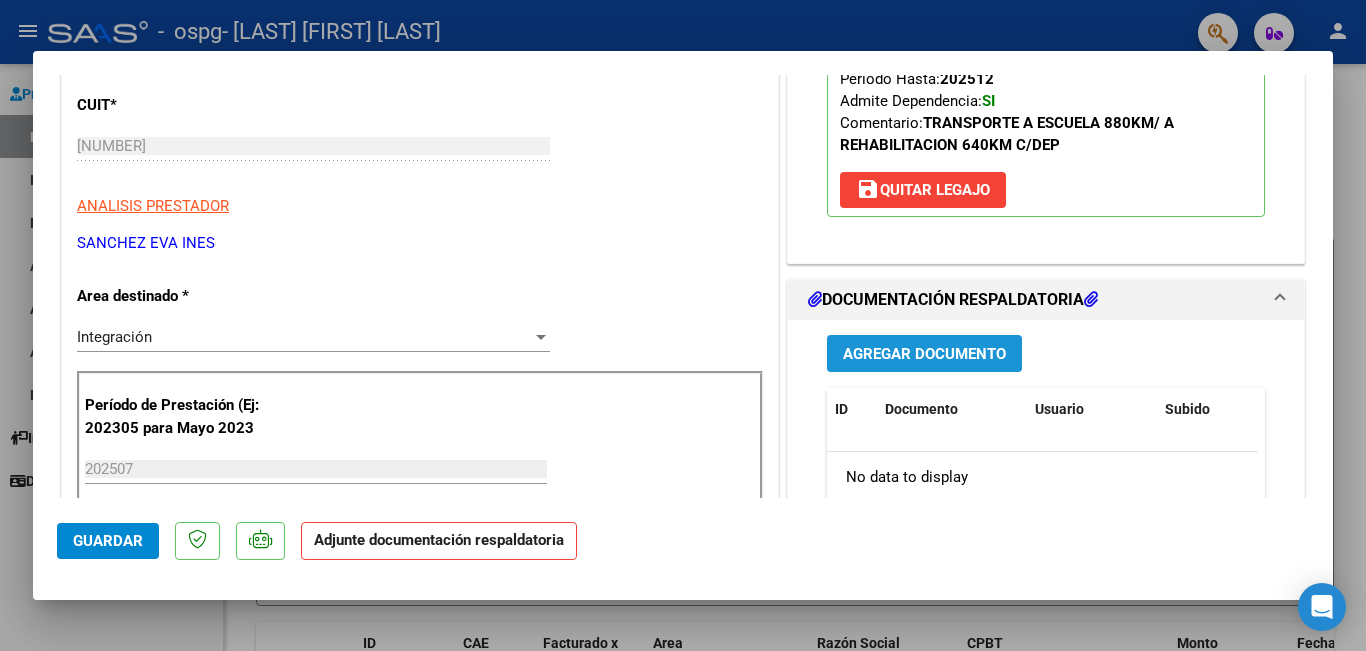 click on "Agregar Documento" at bounding box center (924, 354) 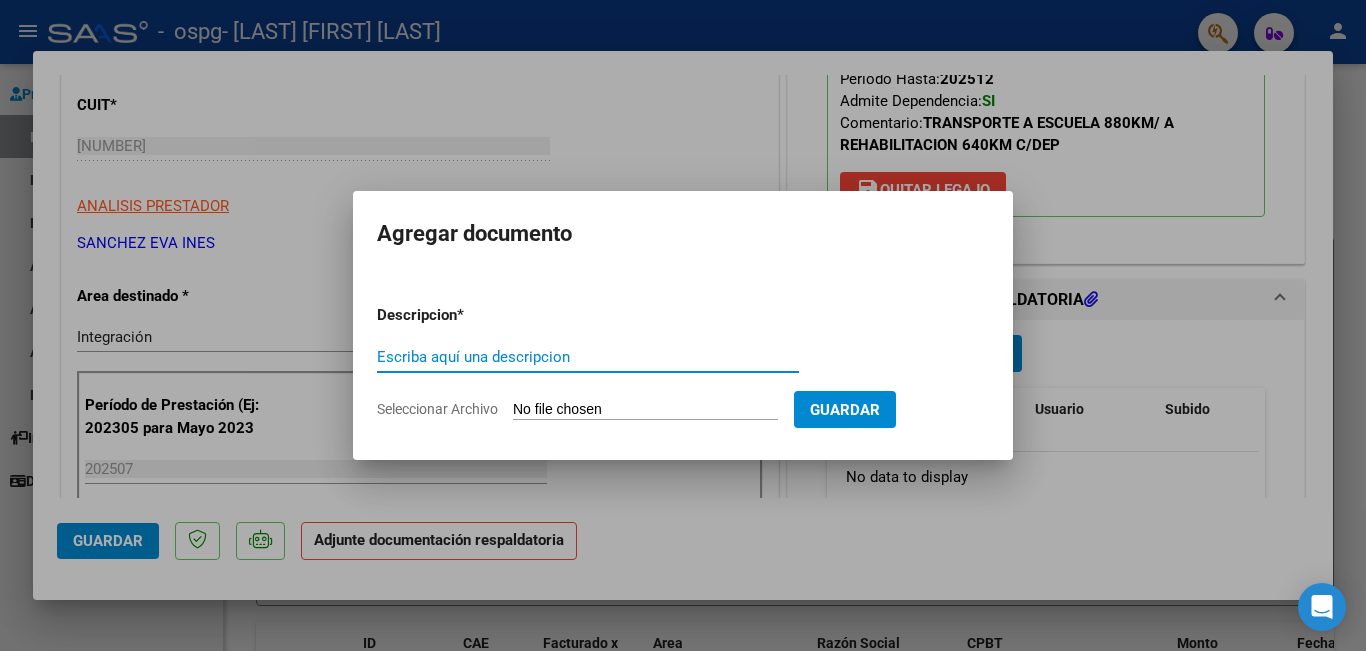 click on "Escriba aquí una descripcion" at bounding box center [588, 357] 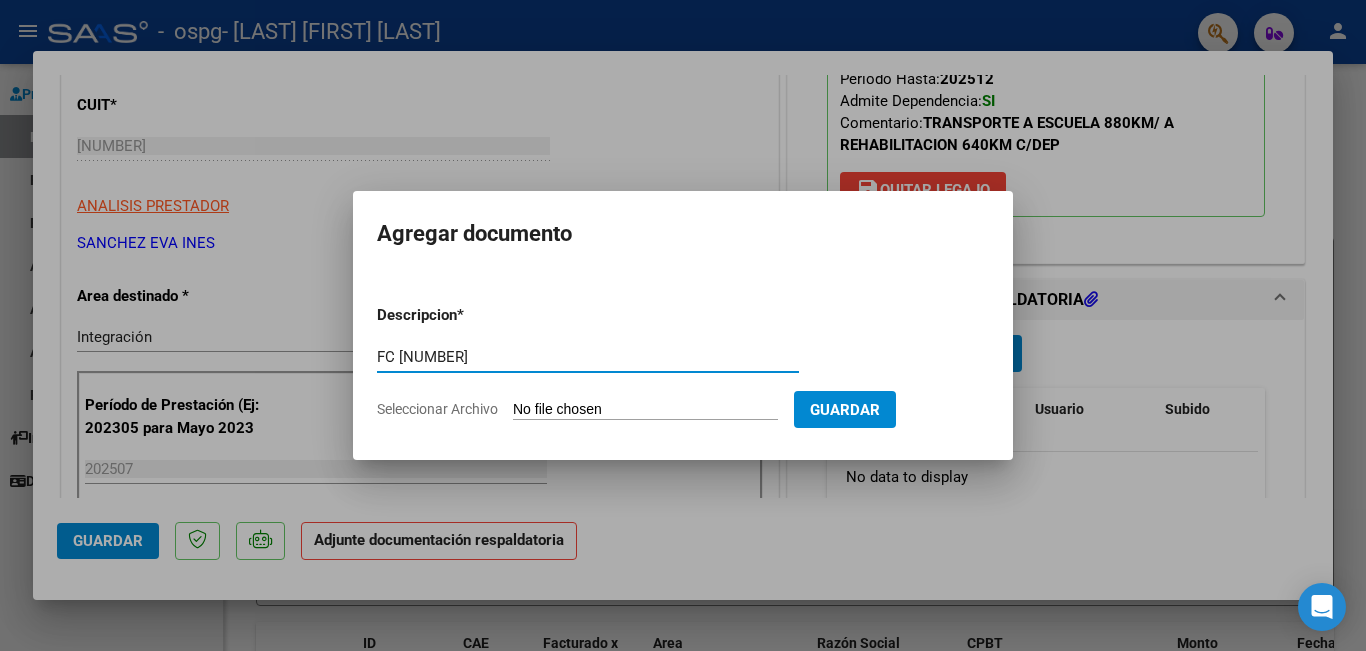 type on "FC [NUMBER]" 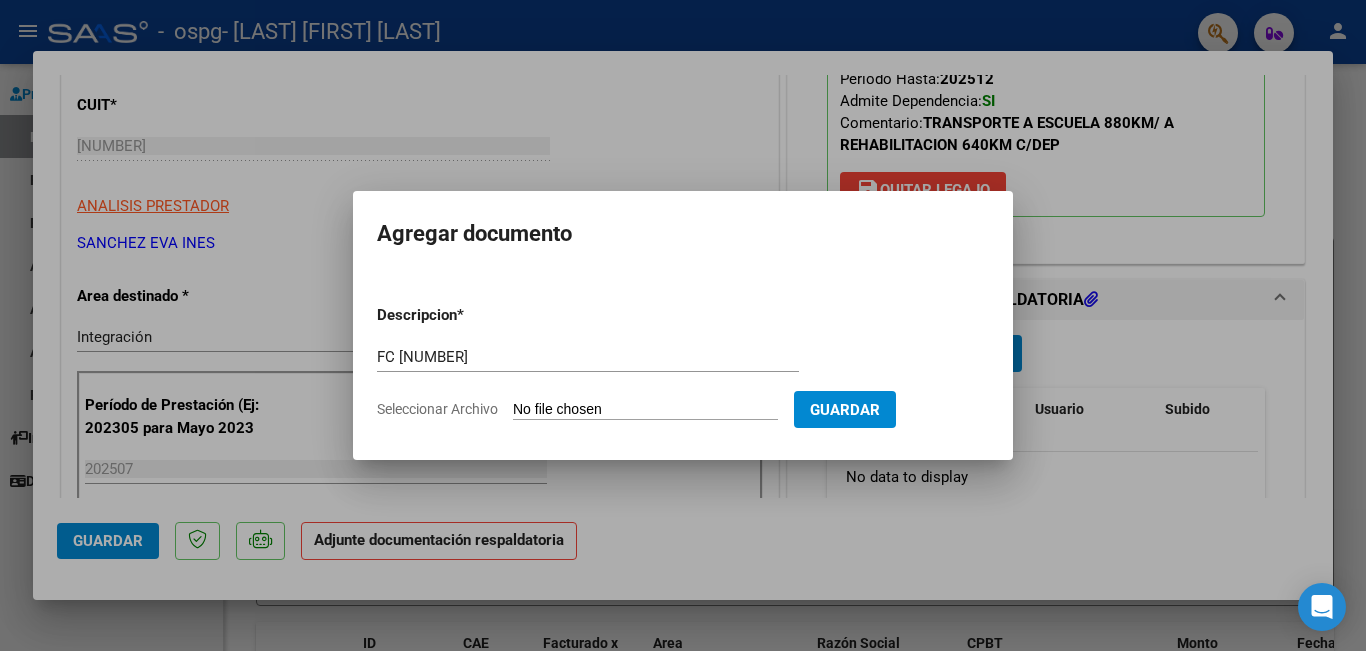 click on "Seleccionar Archivo" at bounding box center (645, 410) 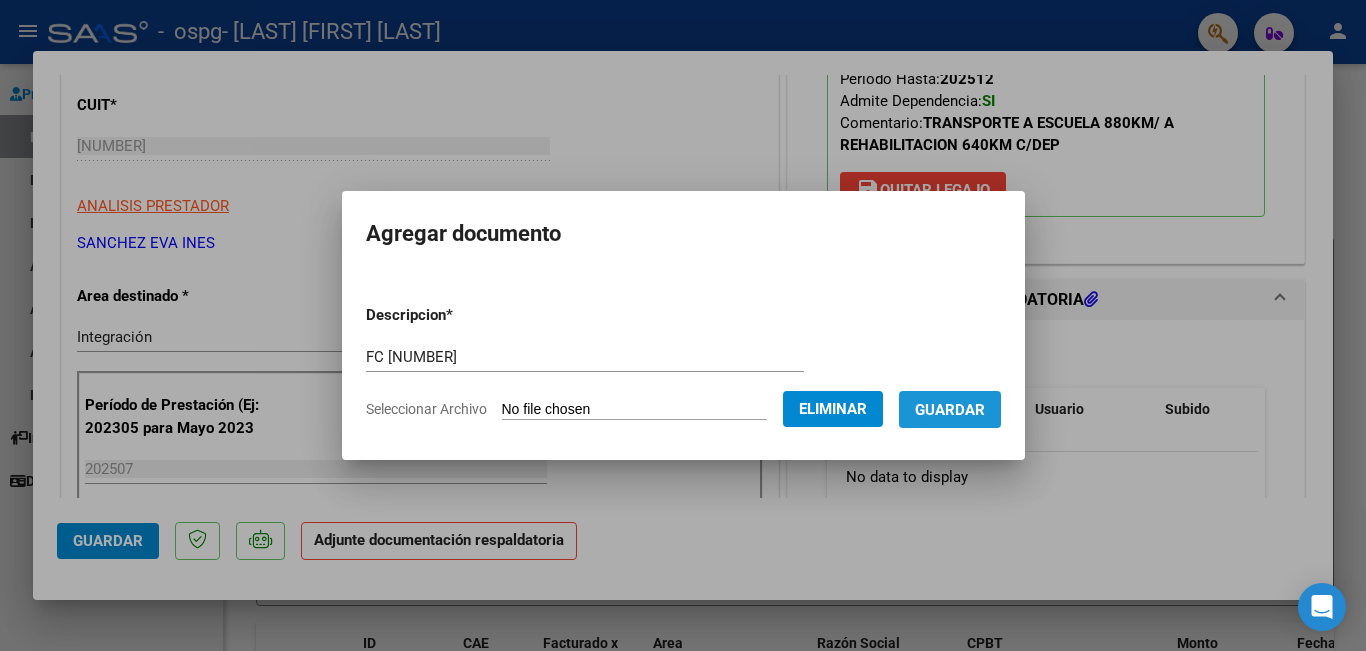click on "Guardar" at bounding box center (950, 410) 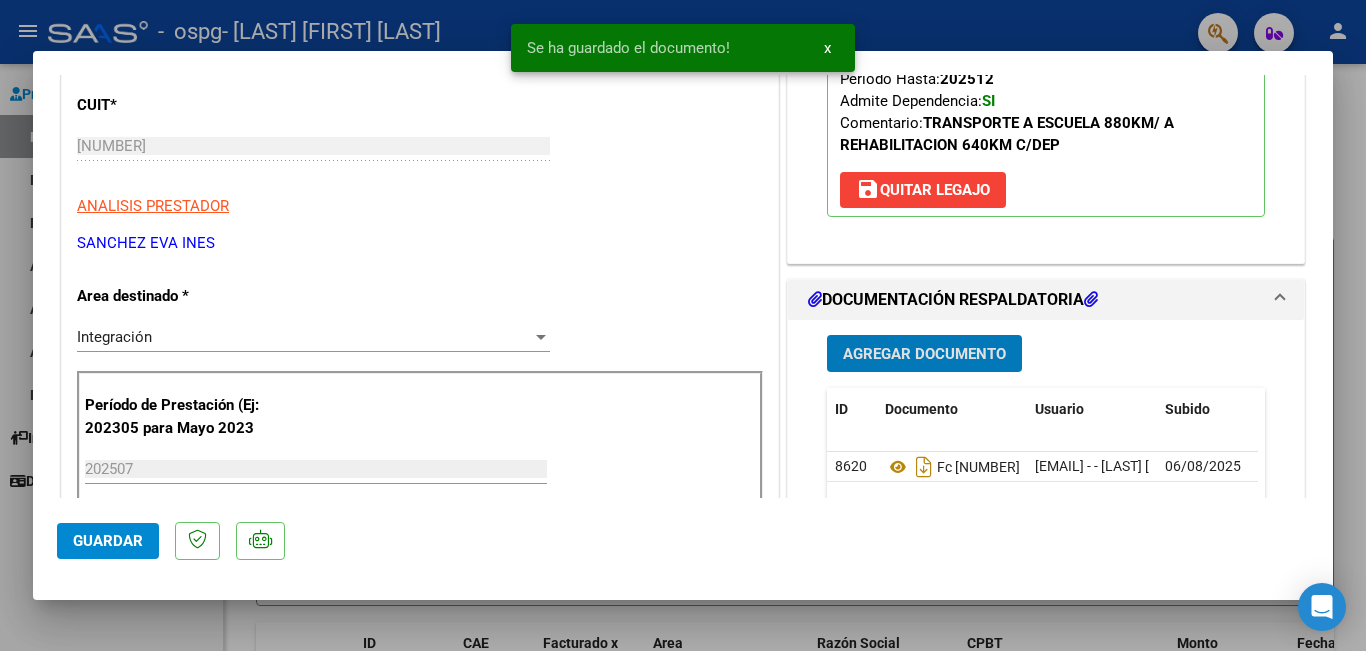 click on "Agregar Documento" at bounding box center [924, 354] 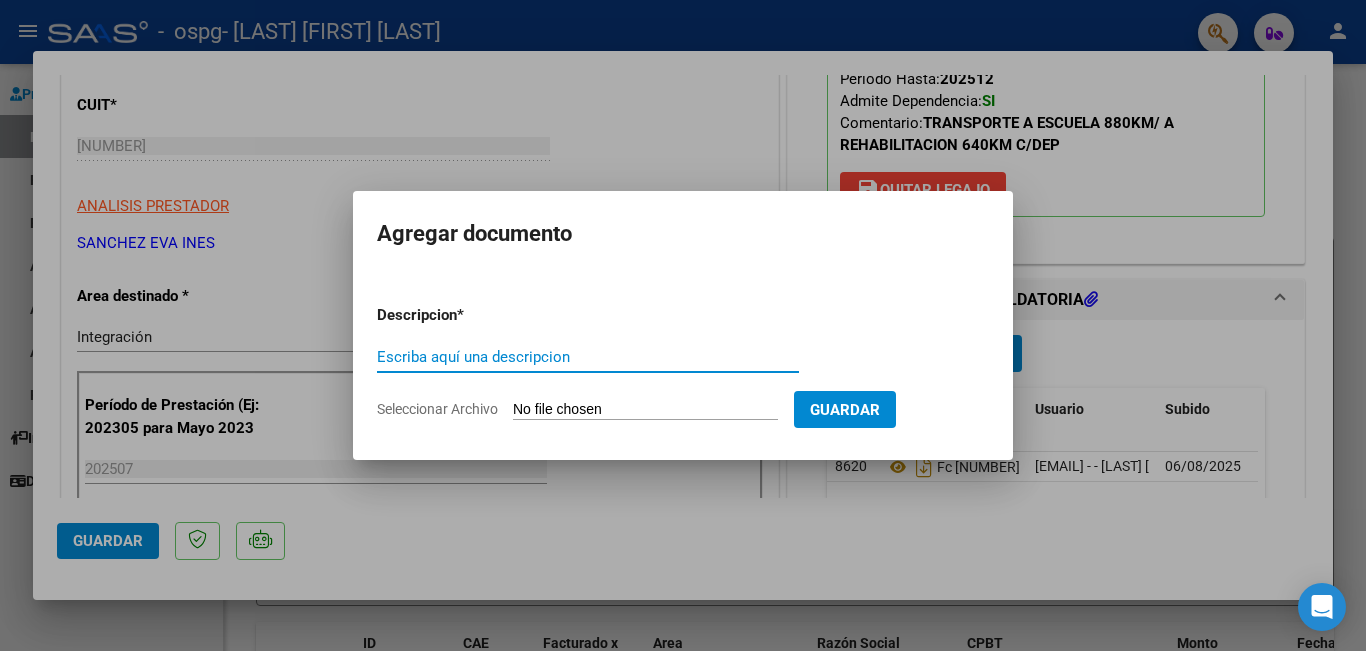 click on "Escriba aquí una descripcion" at bounding box center (588, 357) 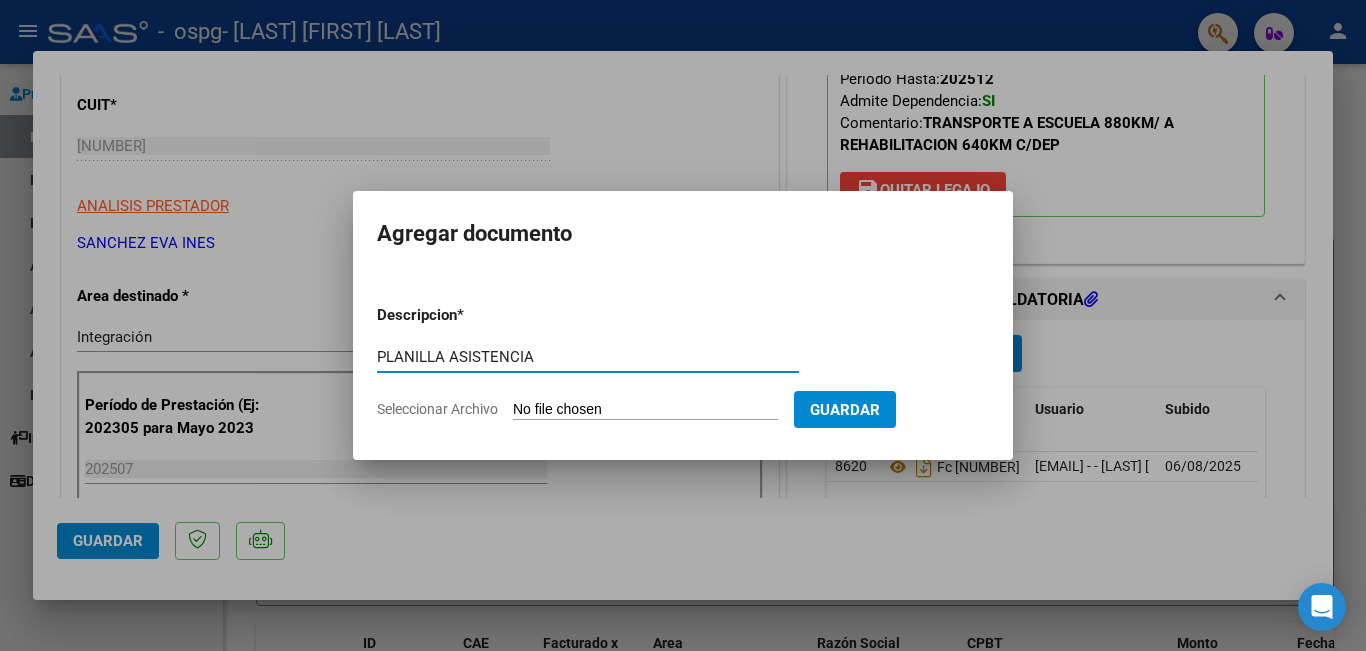 type on "PLANILLA ASISTENCIA" 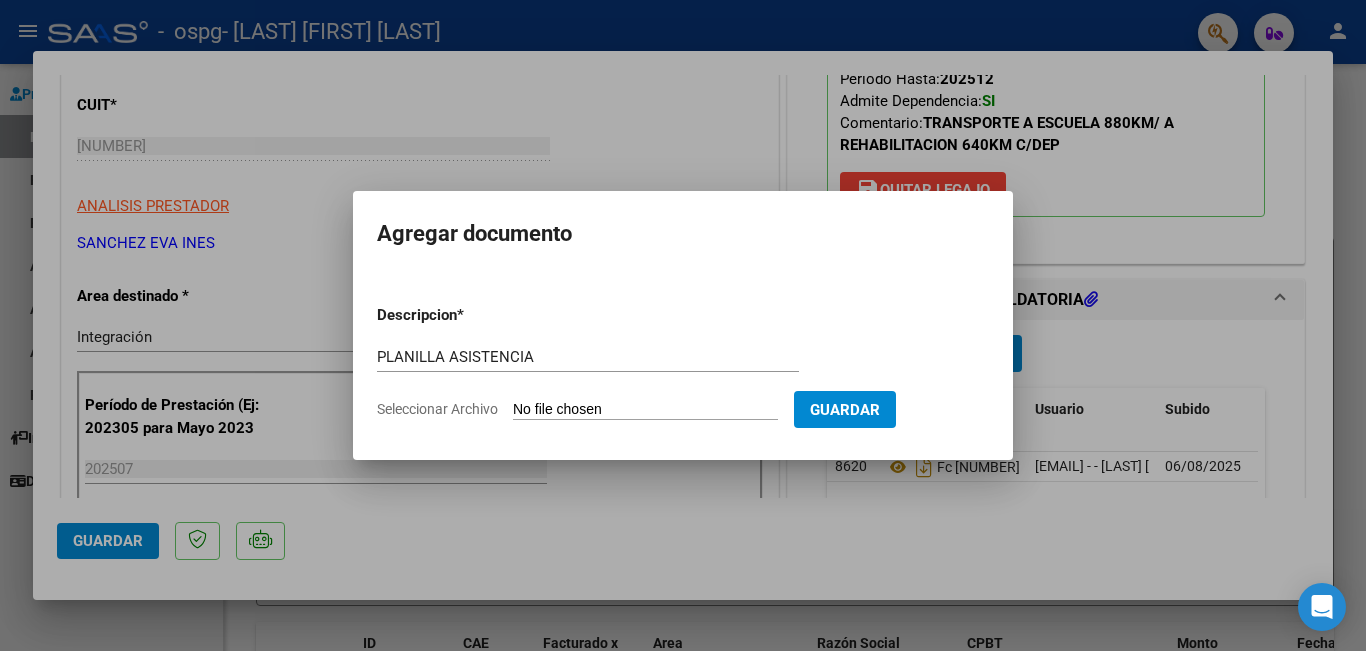 click on "Seleccionar Archivo" at bounding box center (645, 410) 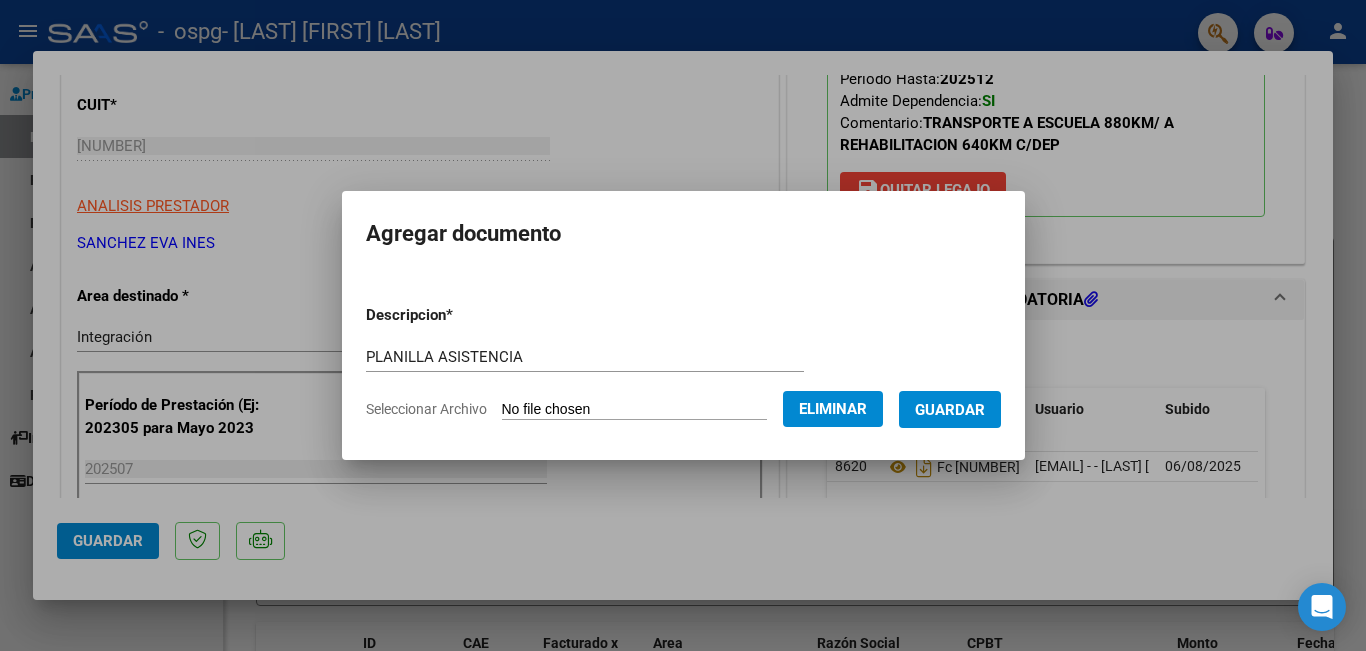 click on "Guardar" at bounding box center (950, 410) 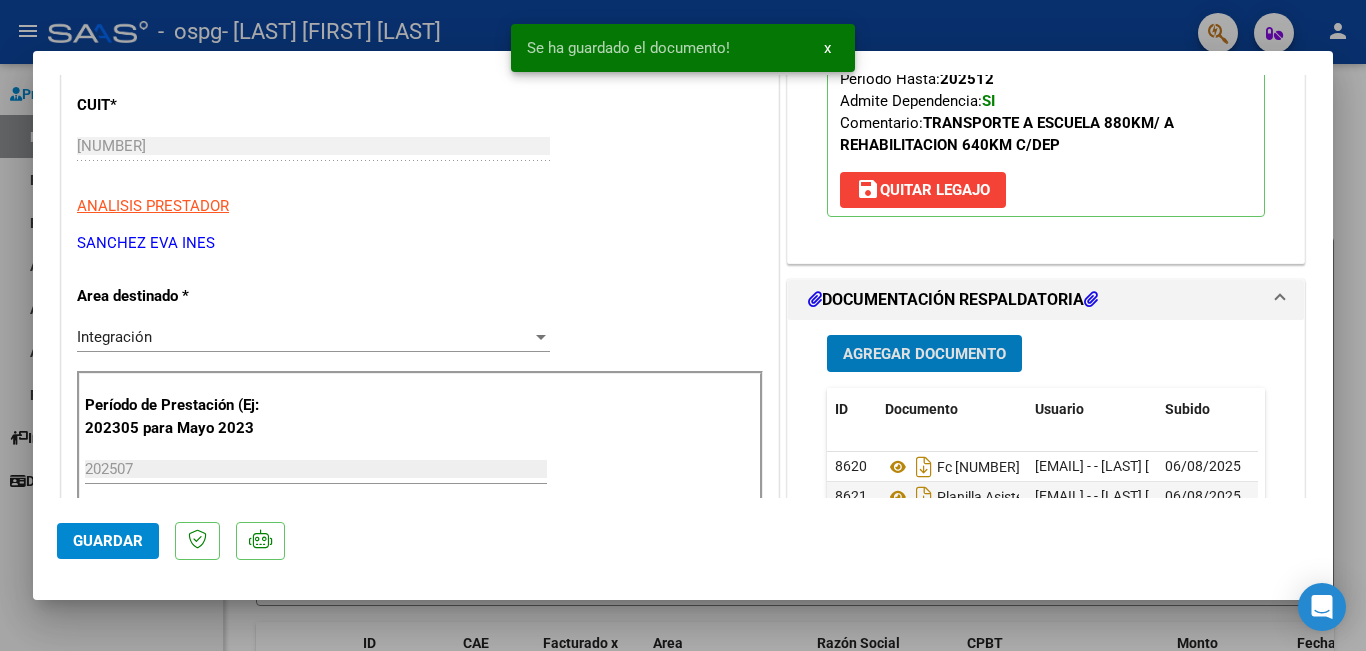 click on "Agregar Documento" at bounding box center (924, 354) 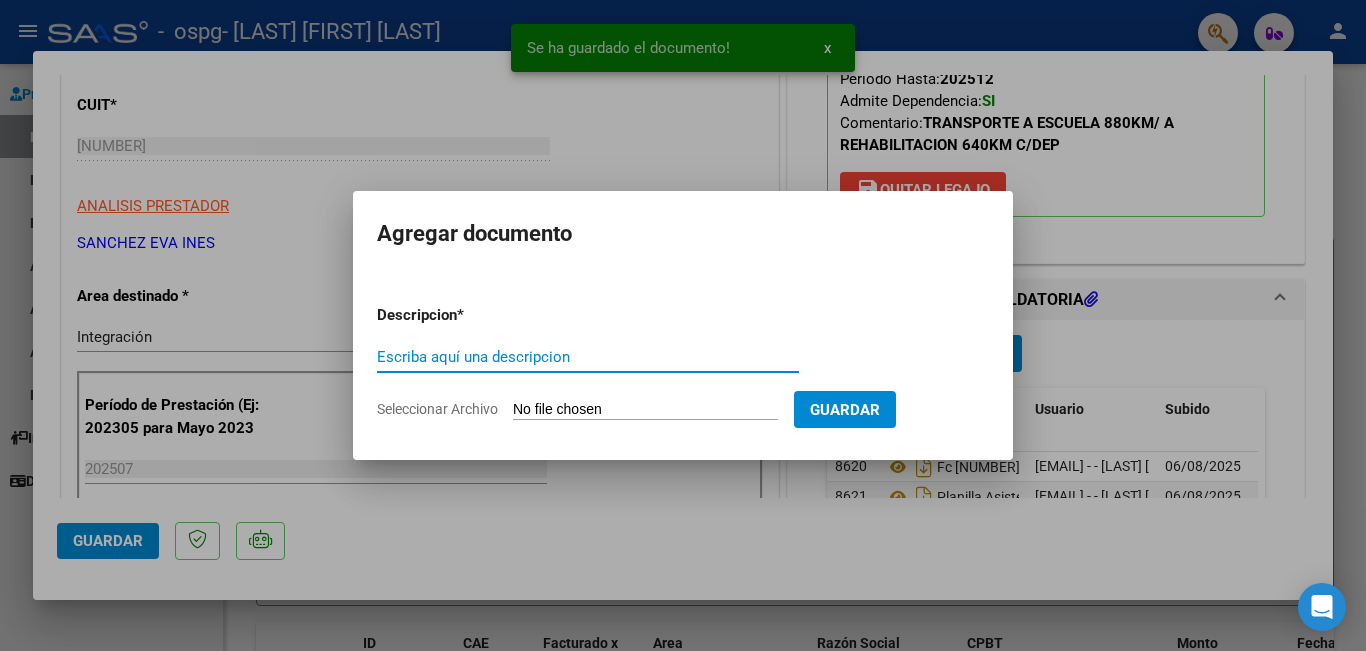 click on "Escriba aquí una descripcion" at bounding box center (588, 357) 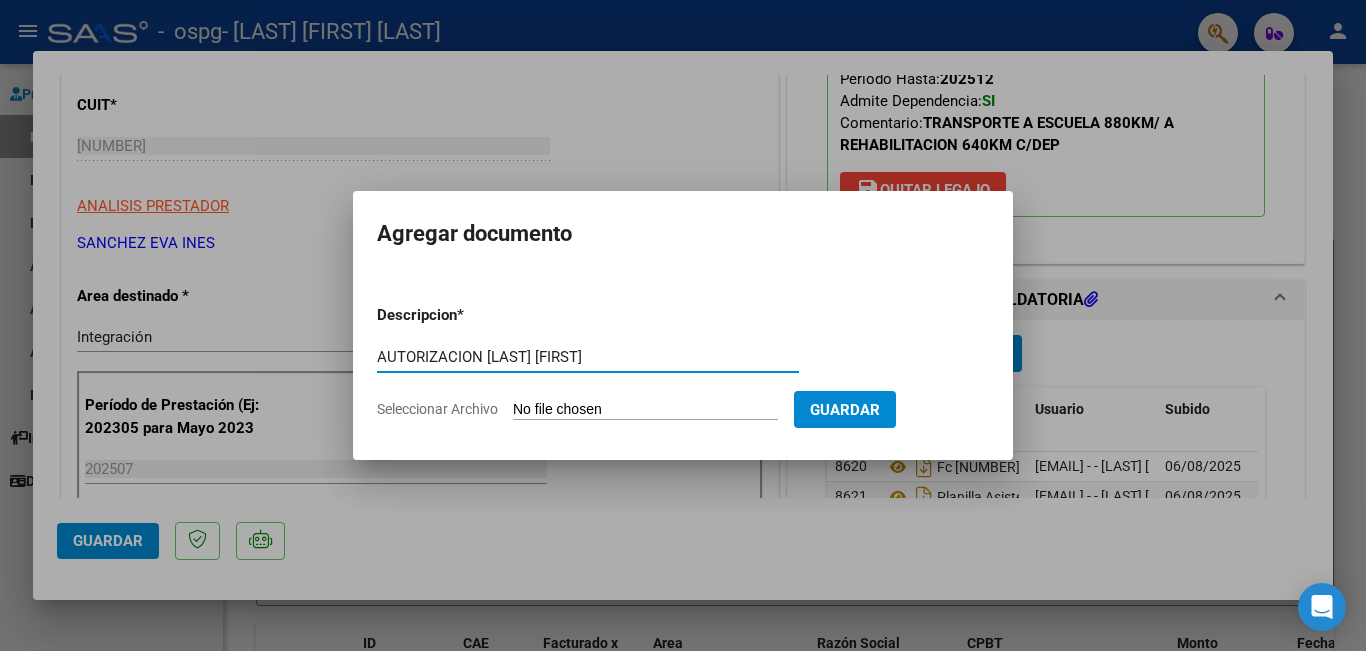 type on "AUTORIZACION [LAST] [FIRST]" 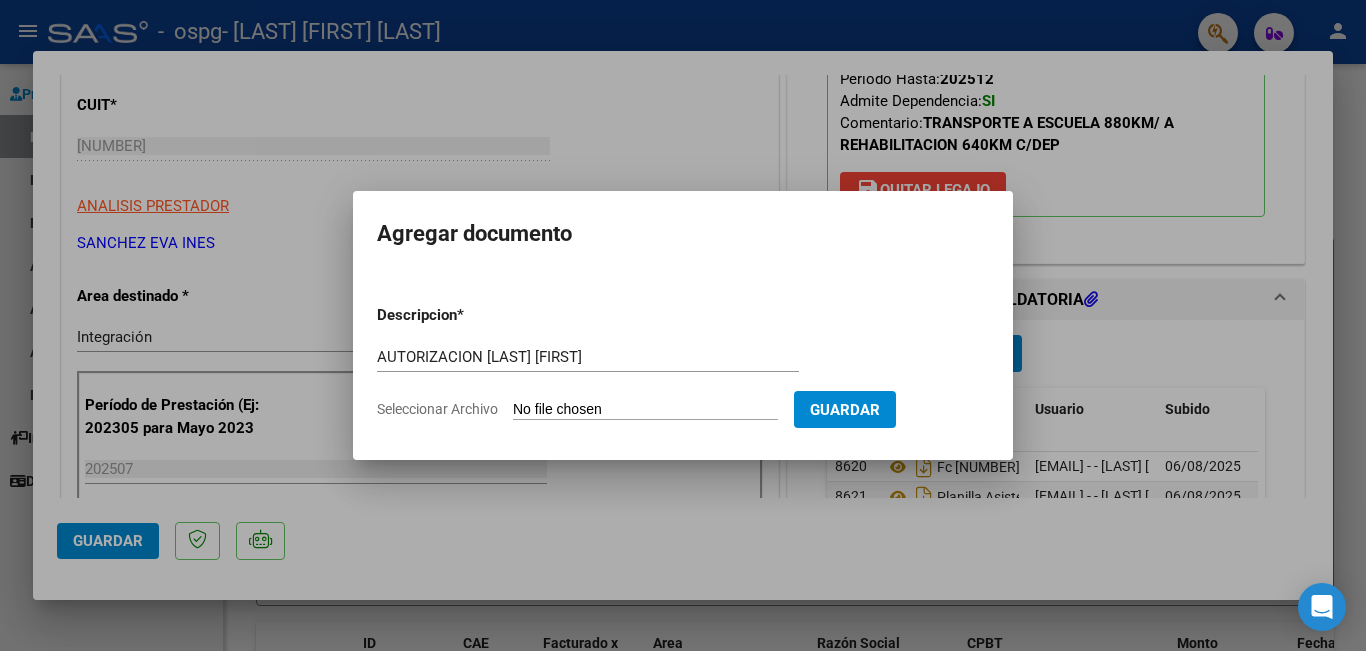 click on "Seleccionar Archivo" at bounding box center (645, 410) 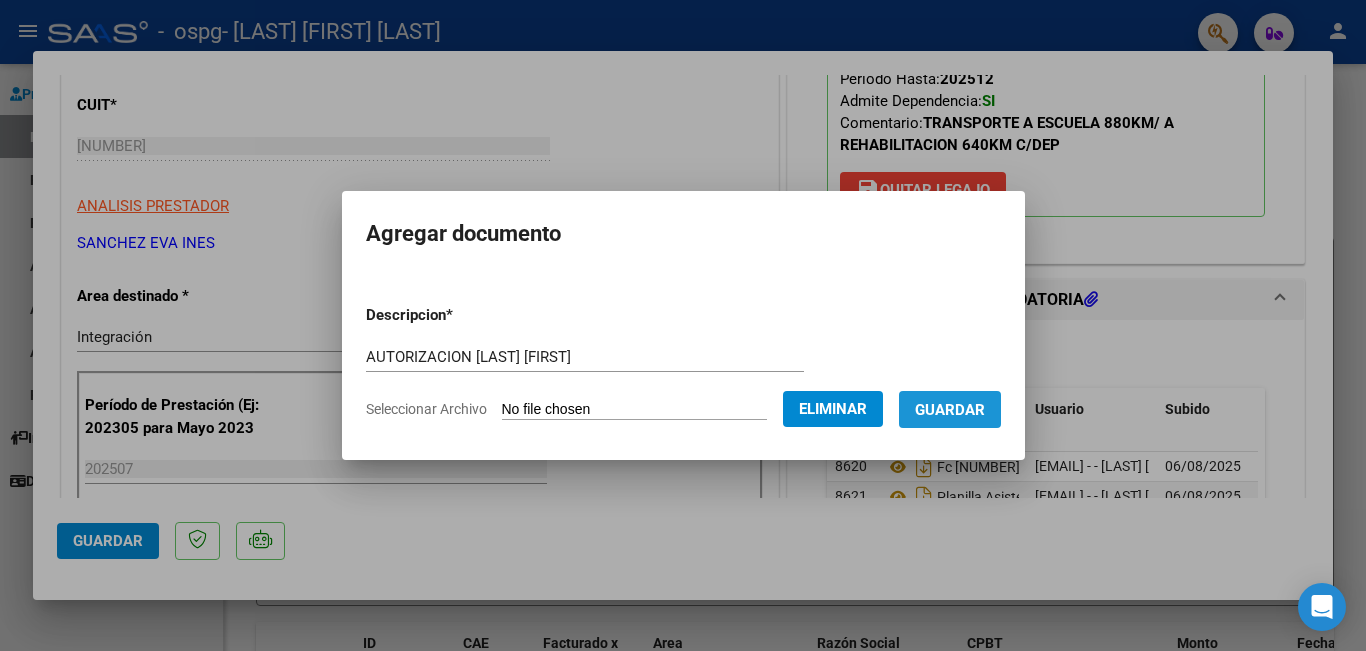 click on "Guardar" at bounding box center (950, 410) 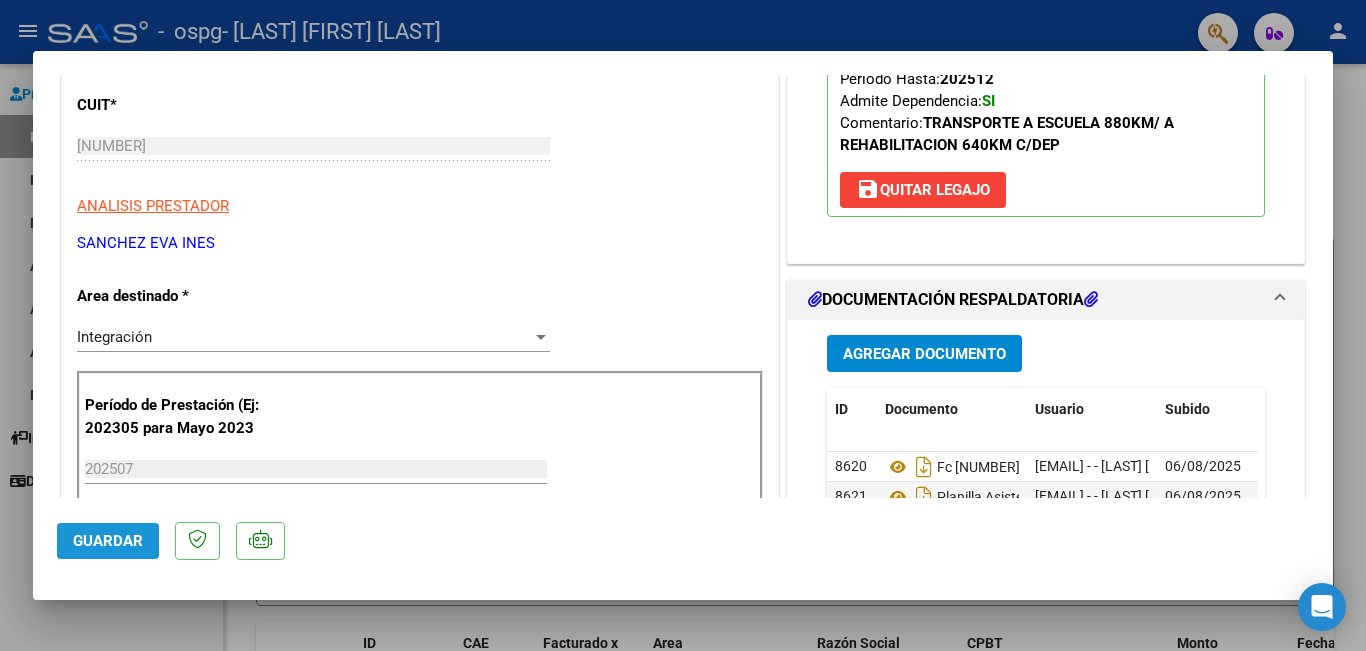 click on "Guardar" 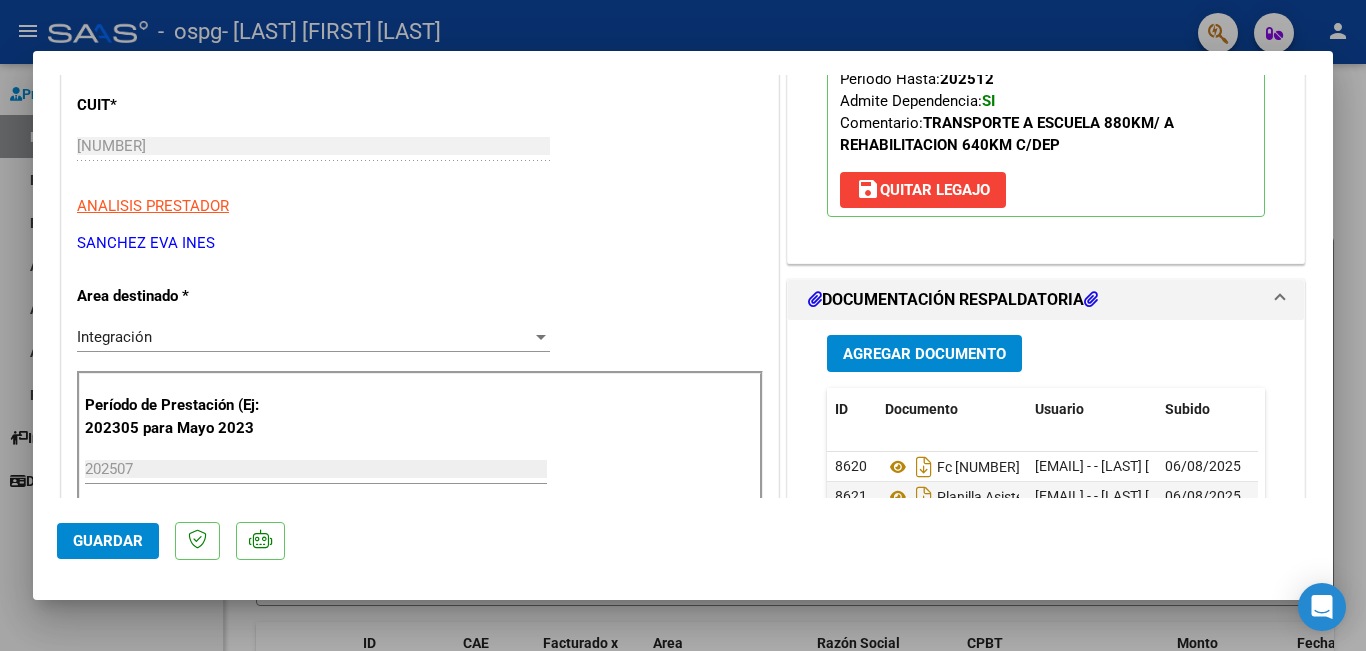 scroll, scrollTop: 0, scrollLeft: 0, axis: both 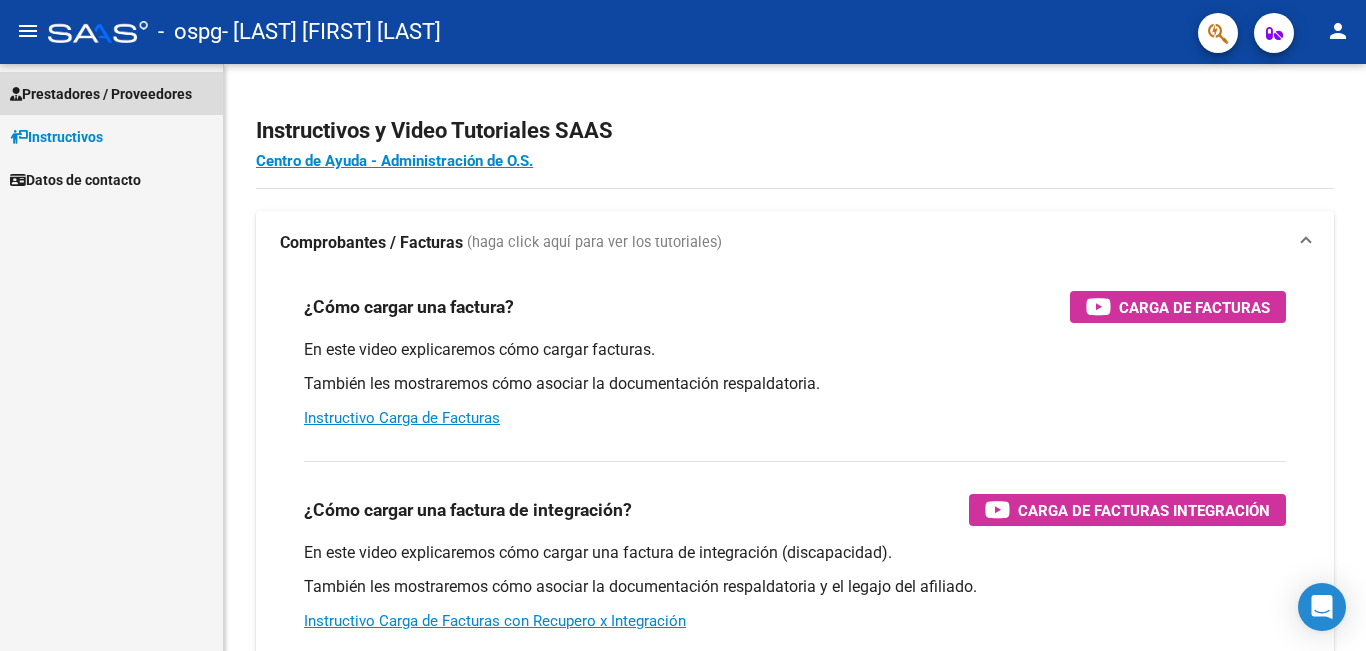 click on "Prestadores / Proveedores" at bounding box center (101, 94) 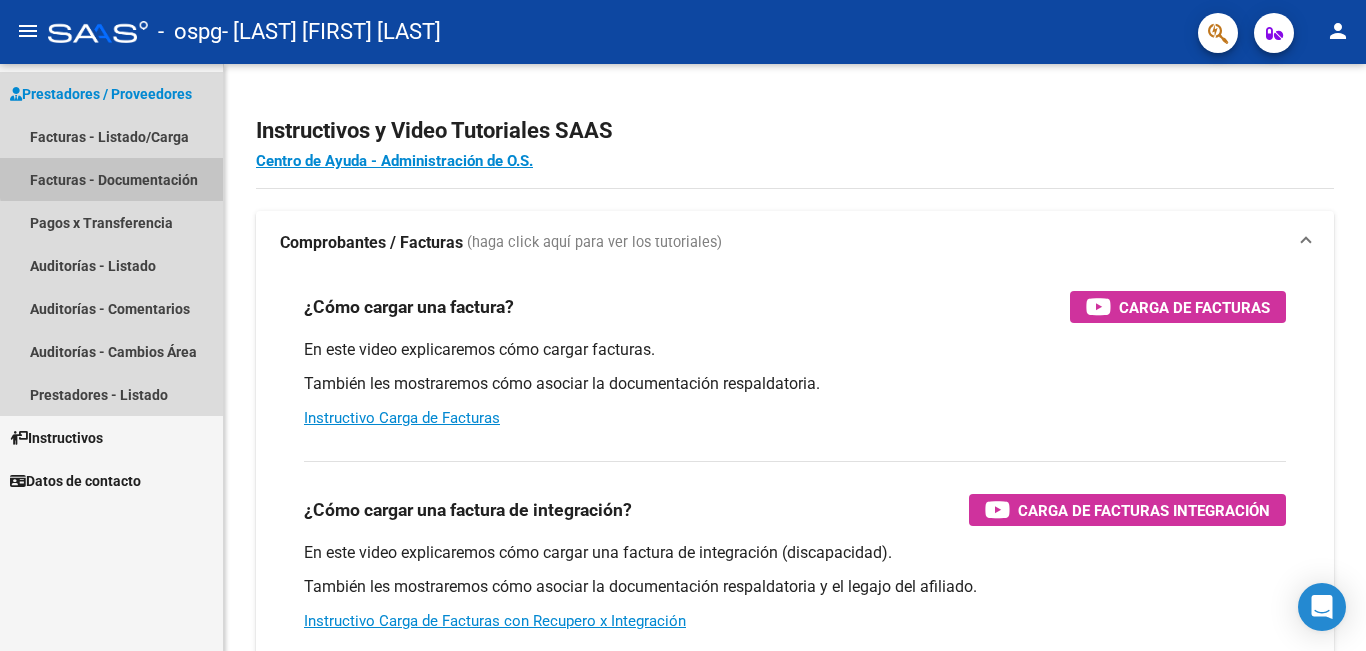 click on "Facturas - Documentación" at bounding box center (111, 179) 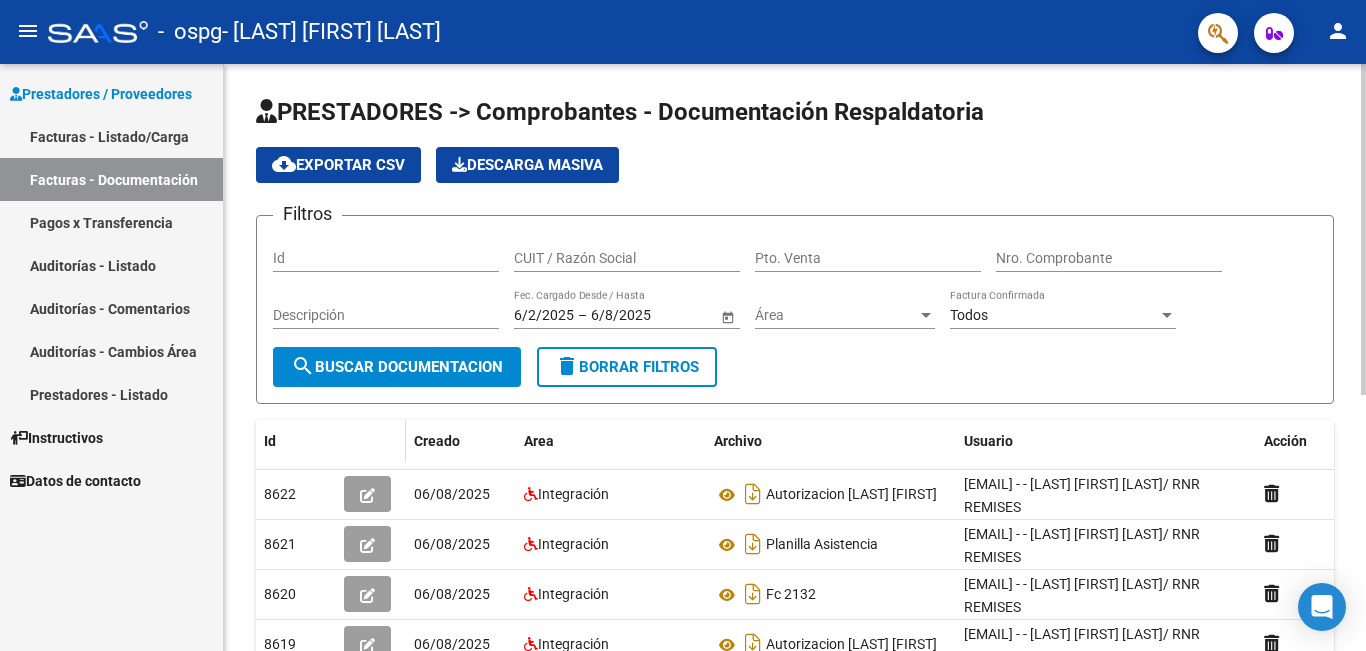 scroll, scrollTop: 100, scrollLeft: 0, axis: vertical 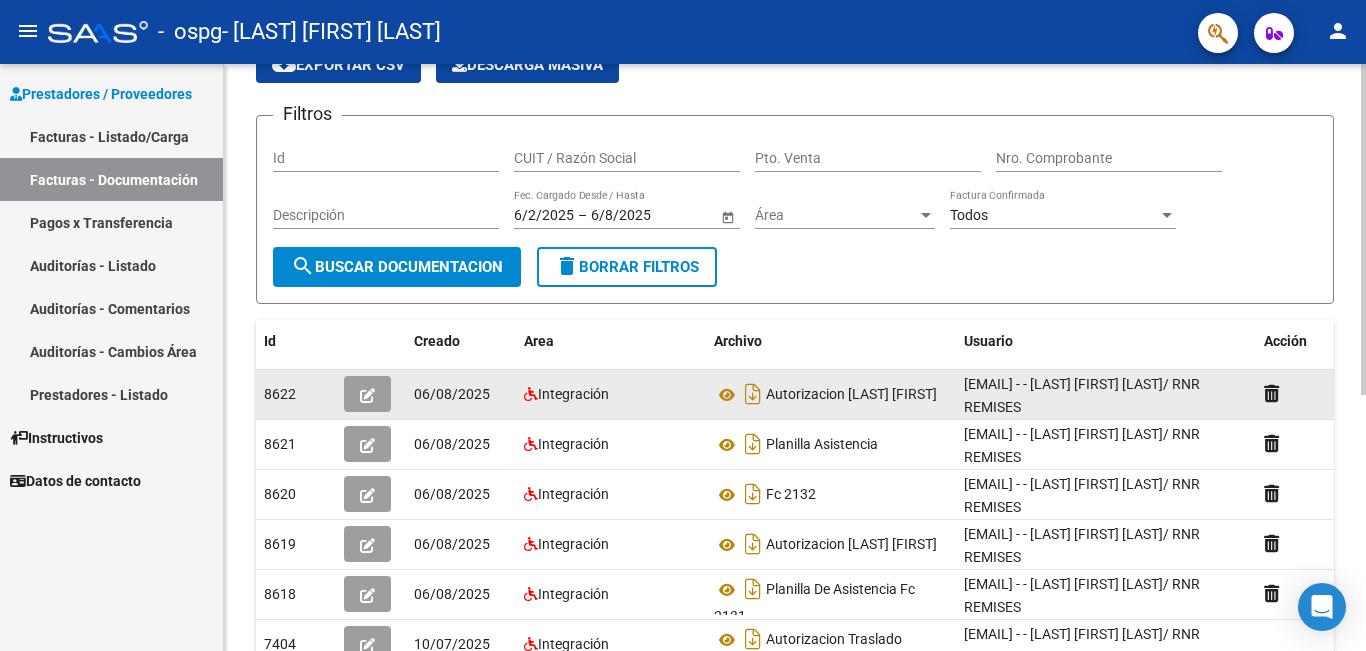 click 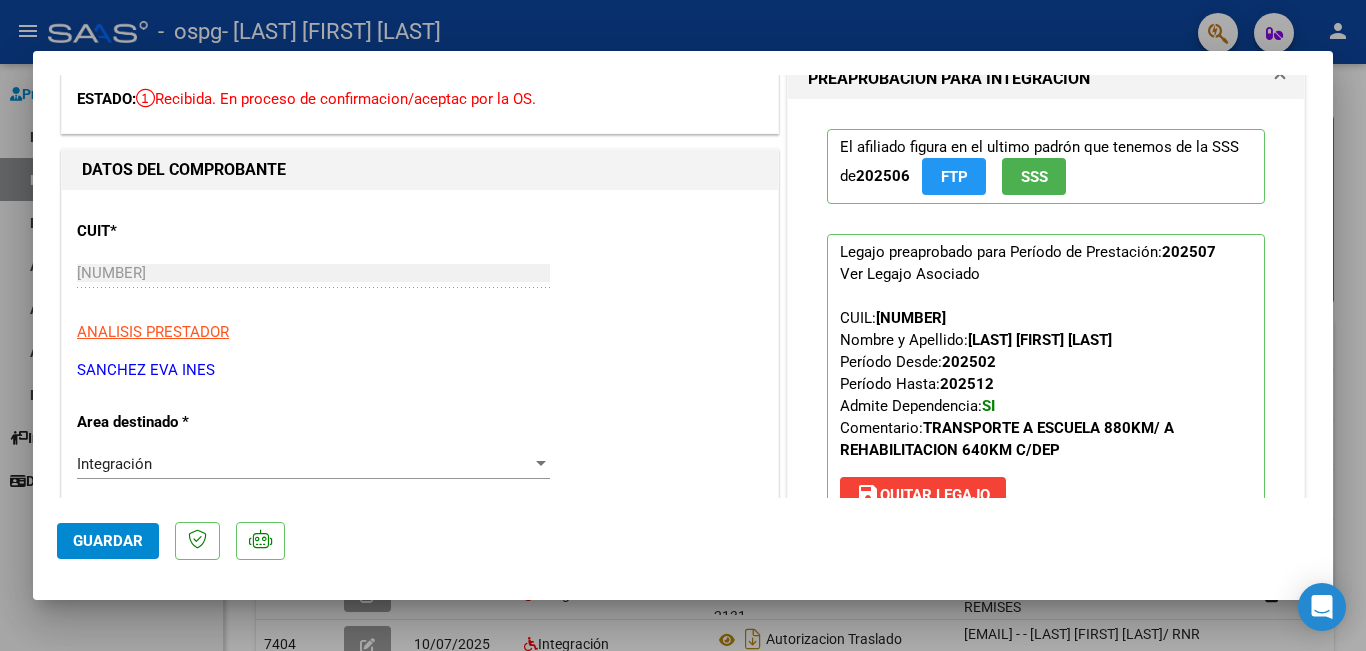 scroll, scrollTop: 0, scrollLeft: 0, axis: both 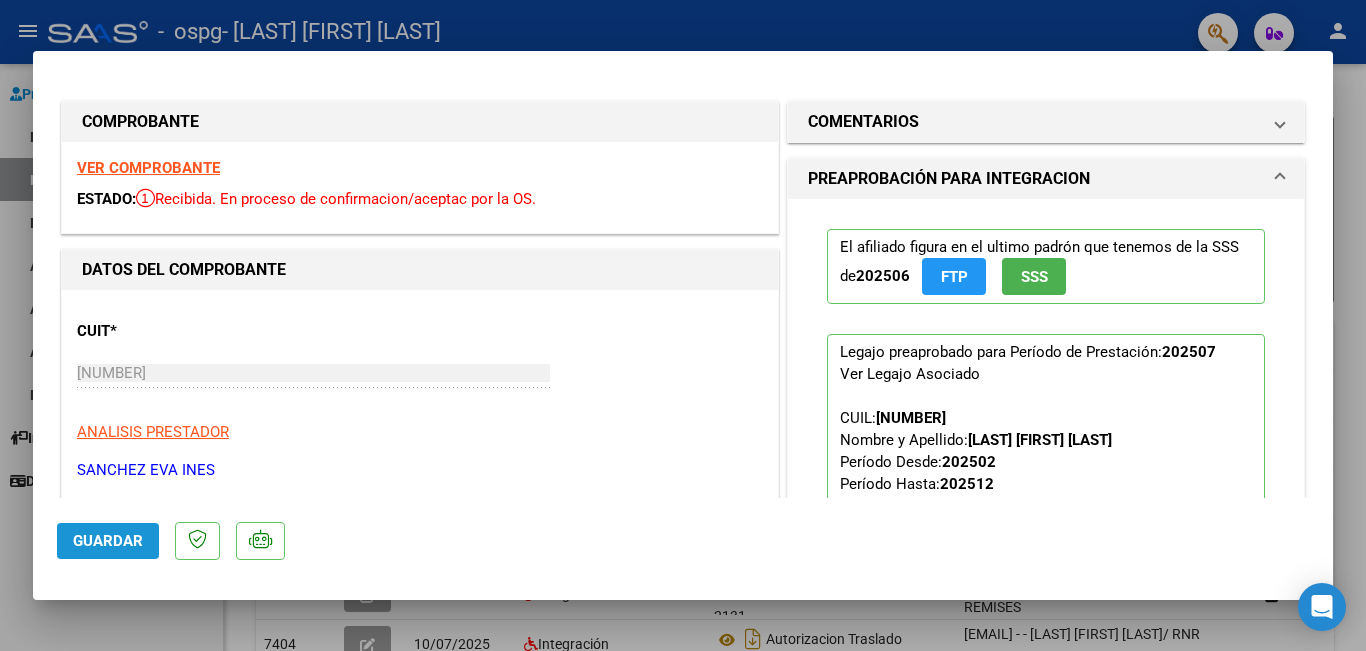 click on "Guardar" 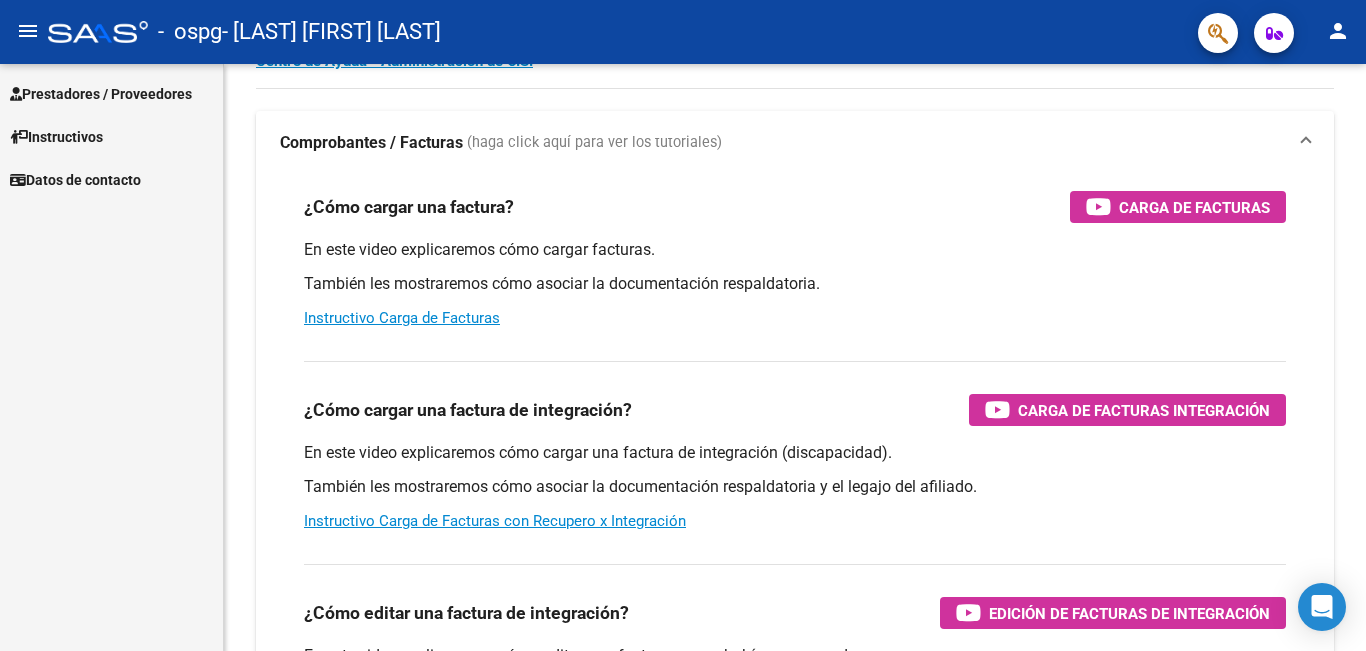 click on "Prestadores / Proveedores" at bounding box center (101, 94) 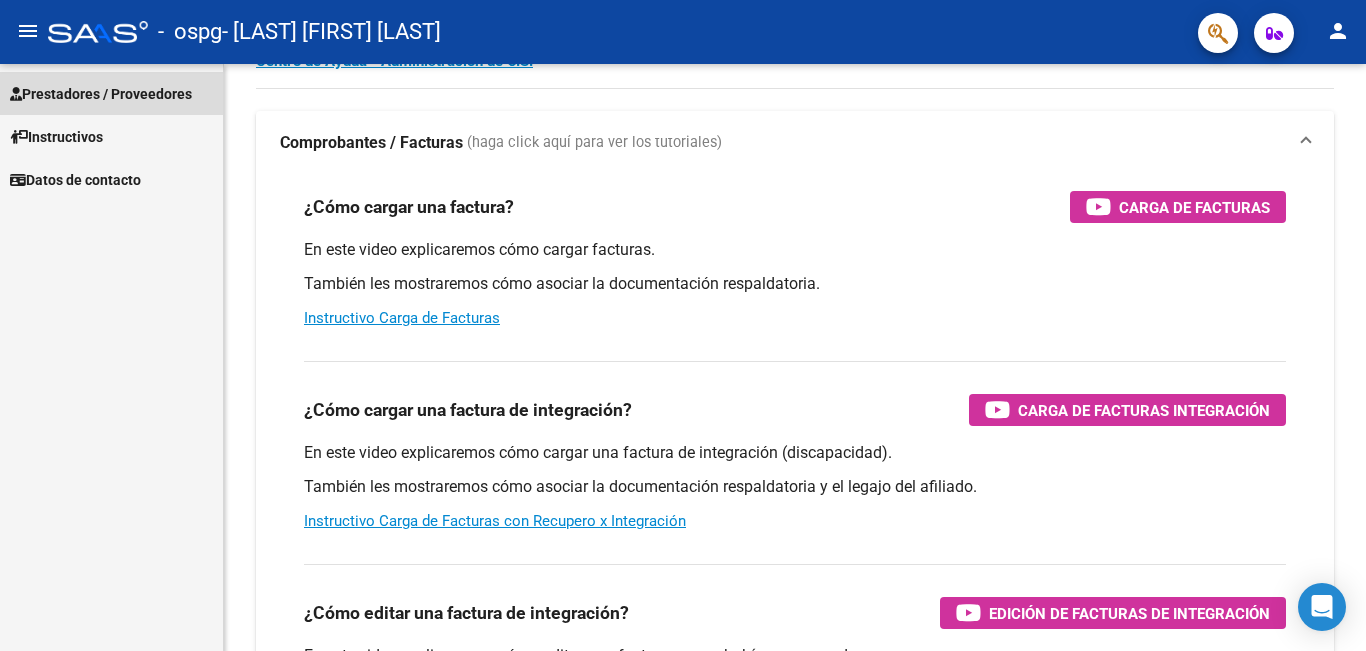 click on "Prestadores / Proveedores" at bounding box center (101, 94) 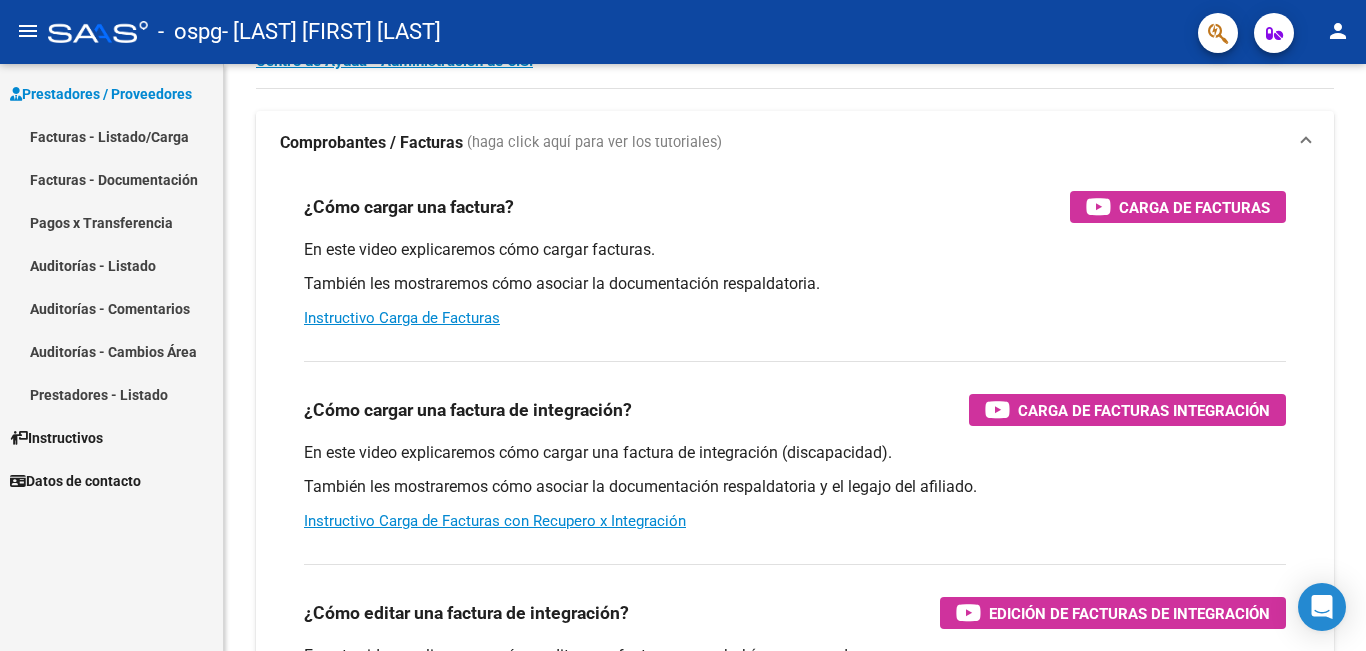 click on "Facturas - Documentación" at bounding box center (111, 179) 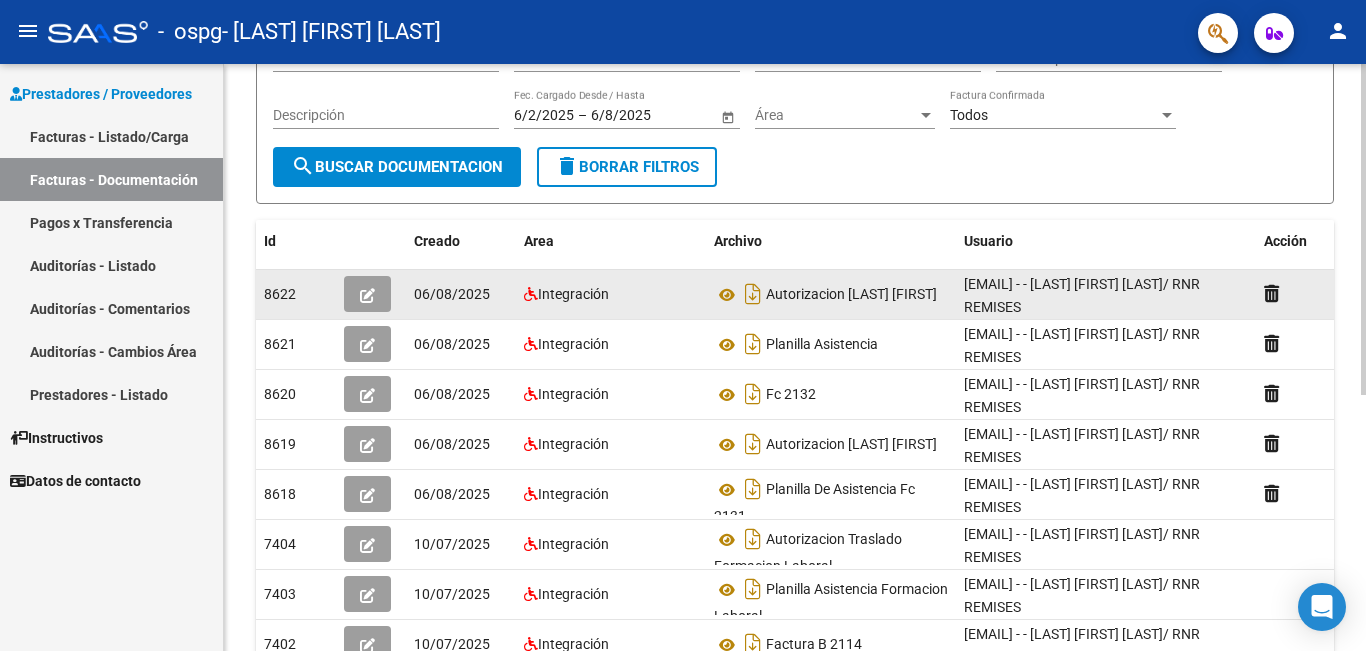 scroll, scrollTop: 0, scrollLeft: 0, axis: both 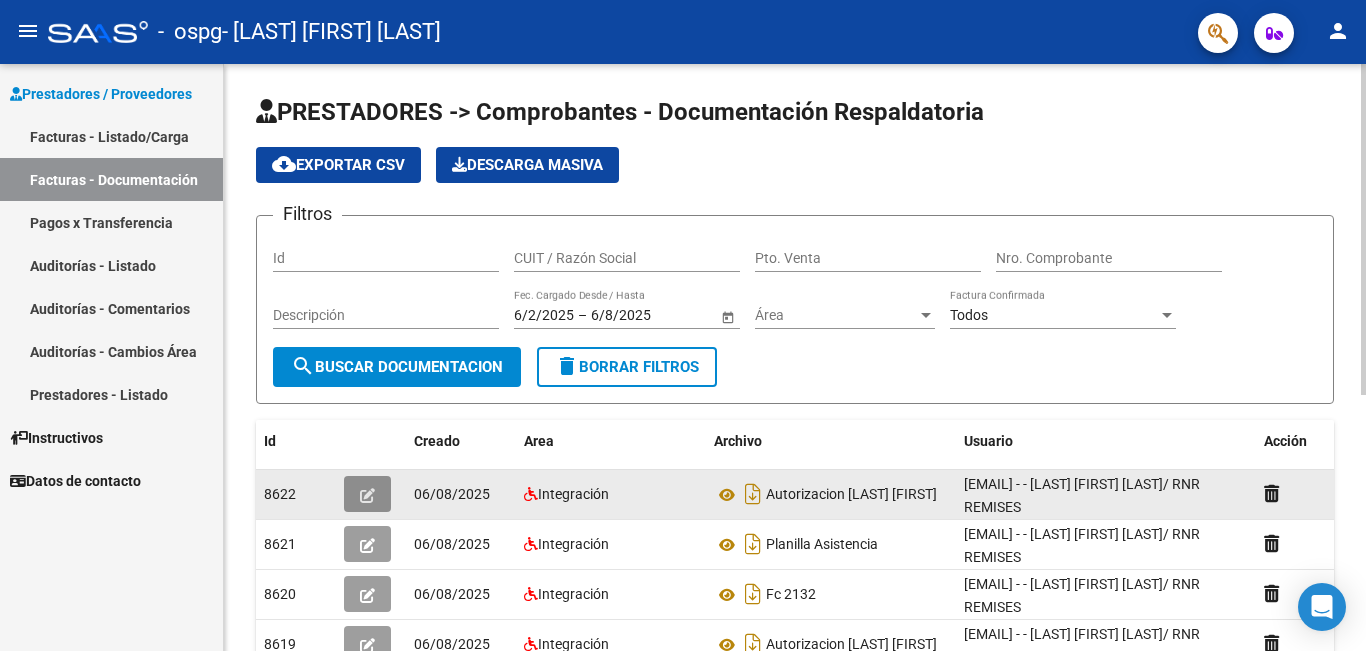click 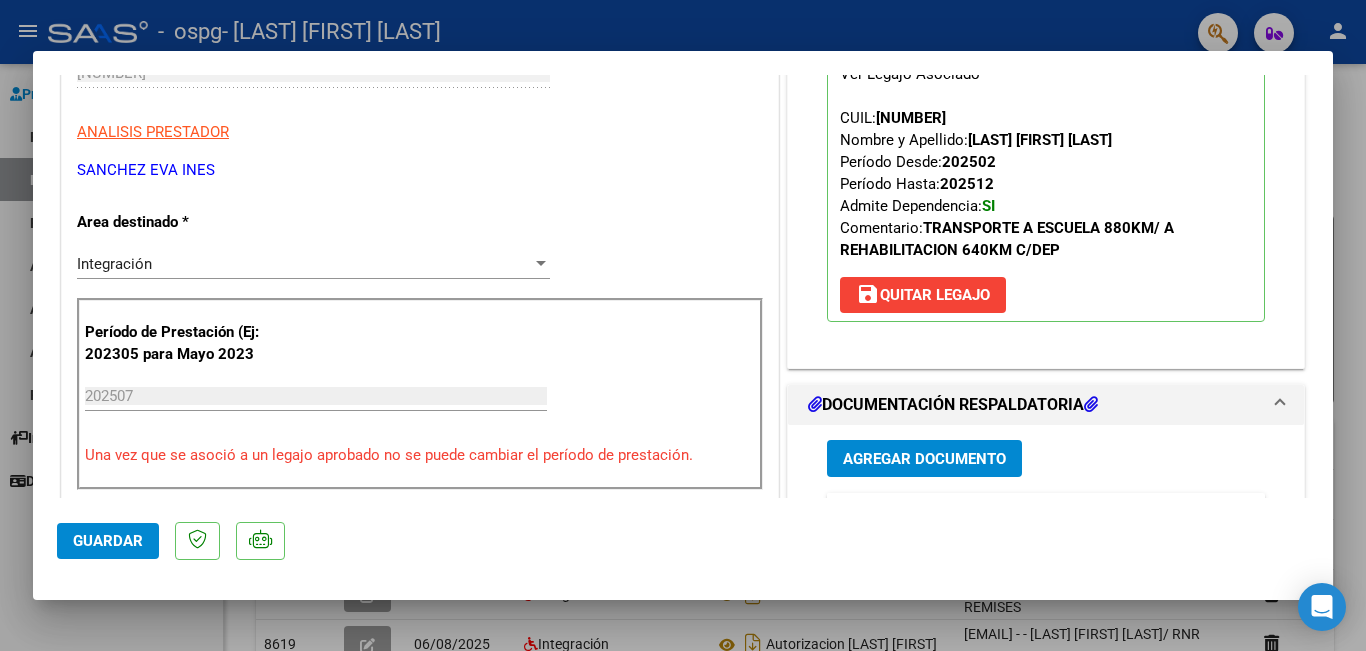 scroll, scrollTop: 0, scrollLeft: 0, axis: both 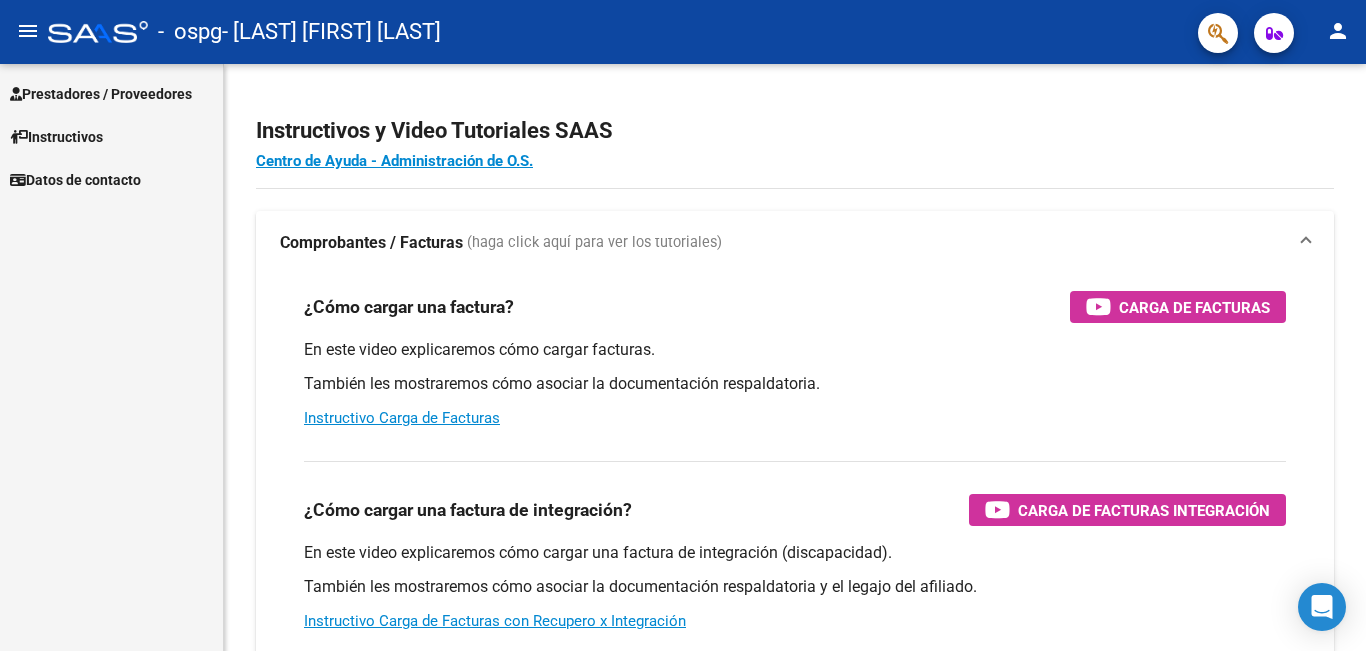 click on "Prestadores / Proveedores" at bounding box center (101, 94) 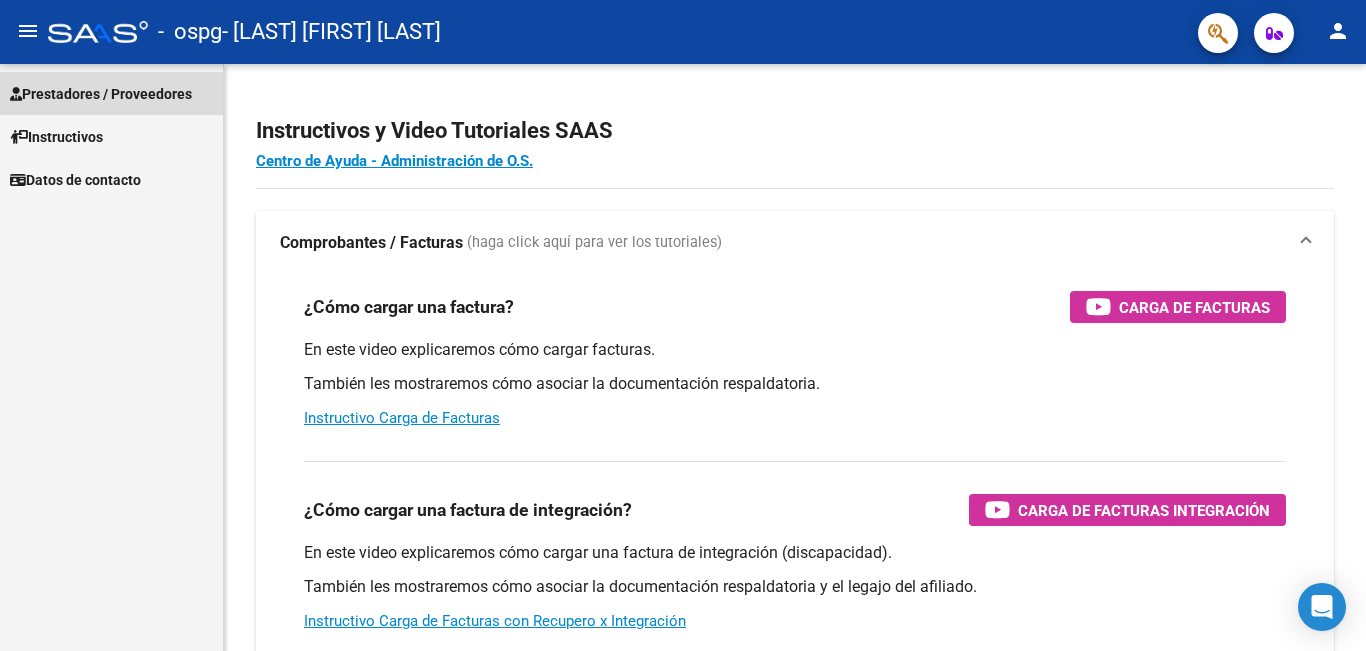 click on "Prestadores / Proveedores" at bounding box center [101, 94] 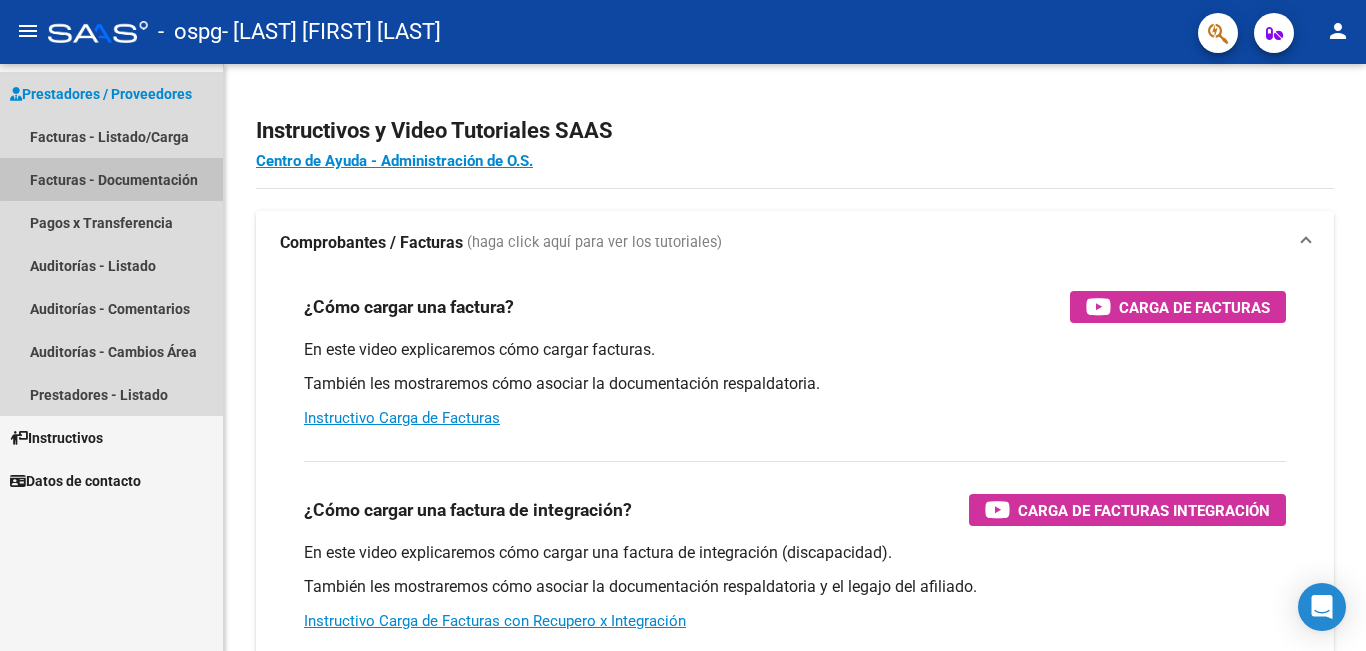 click on "Facturas - Documentación" at bounding box center [111, 179] 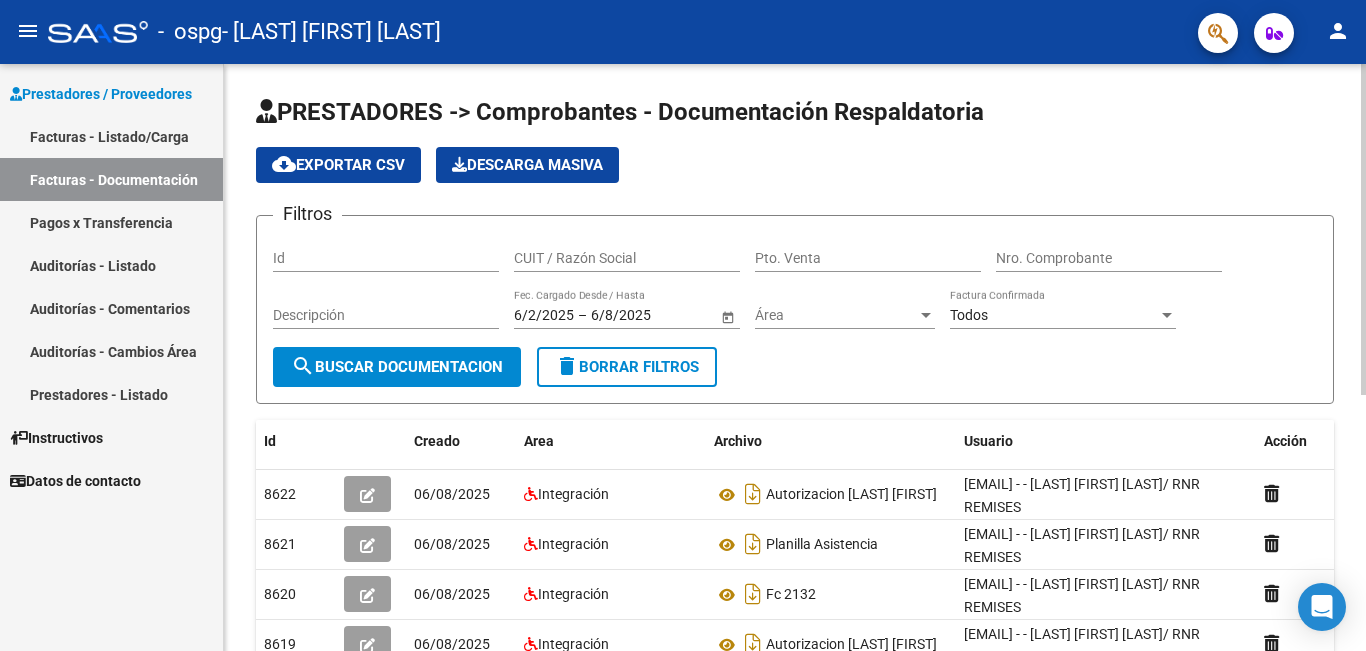 scroll, scrollTop: 100, scrollLeft: 0, axis: vertical 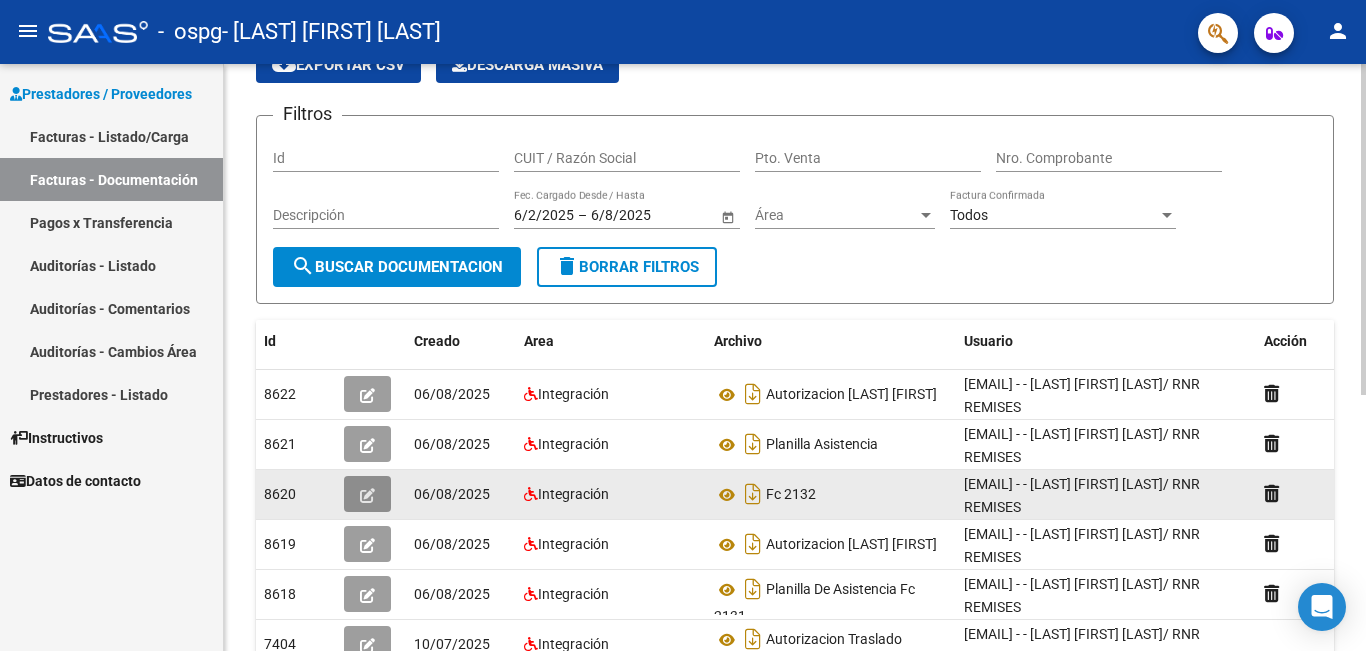 click 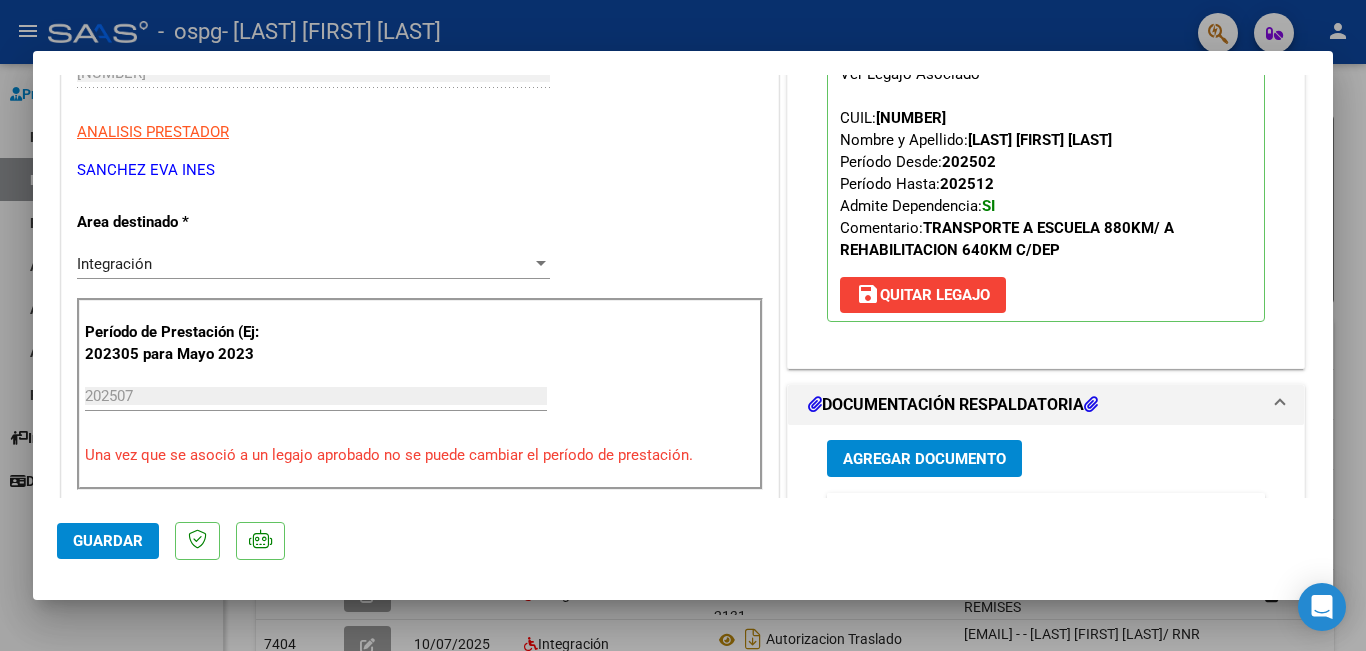 scroll, scrollTop: 500, scrollLeft: 0, axis: vertical 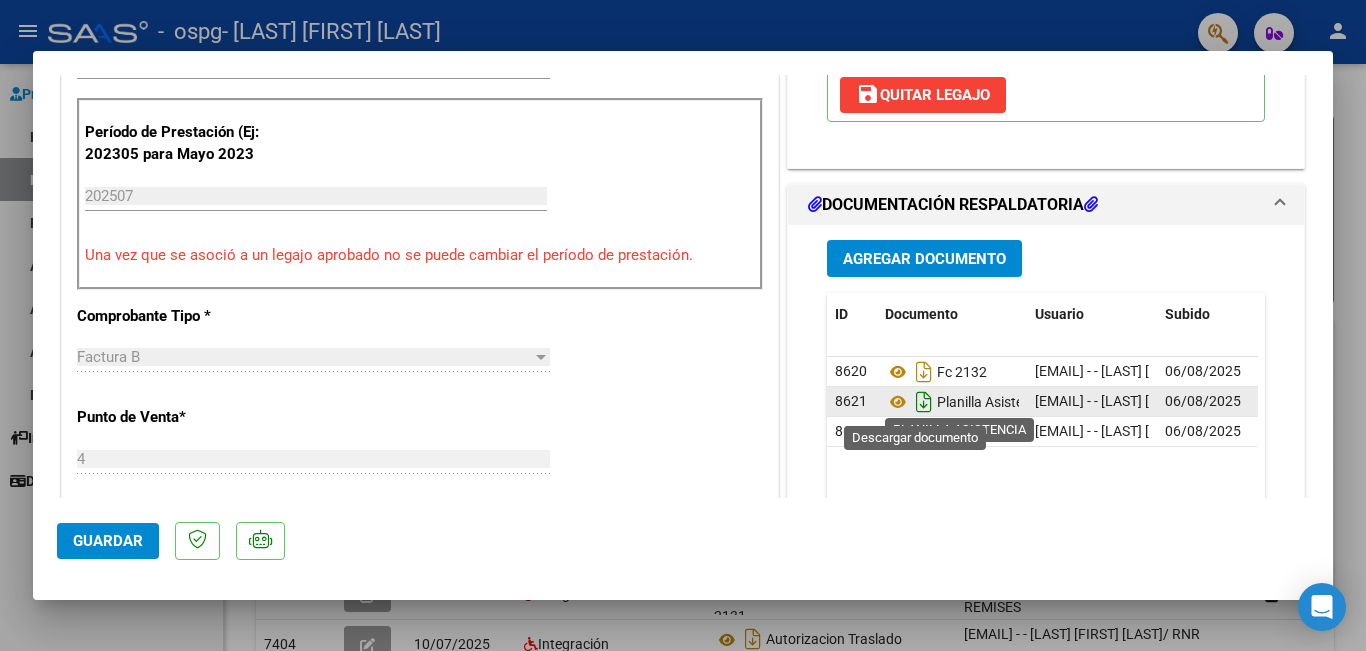 click 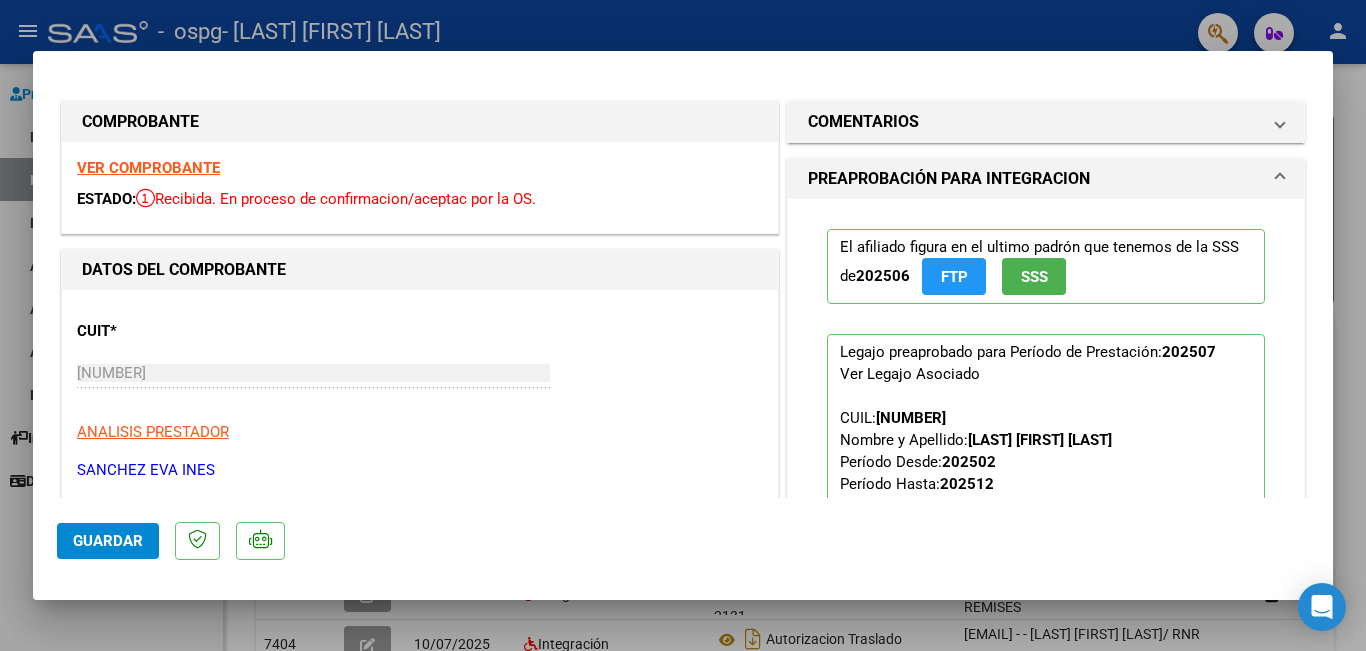 scroll, scrollTop: 400, scrollLeft: 0, axis: vertical 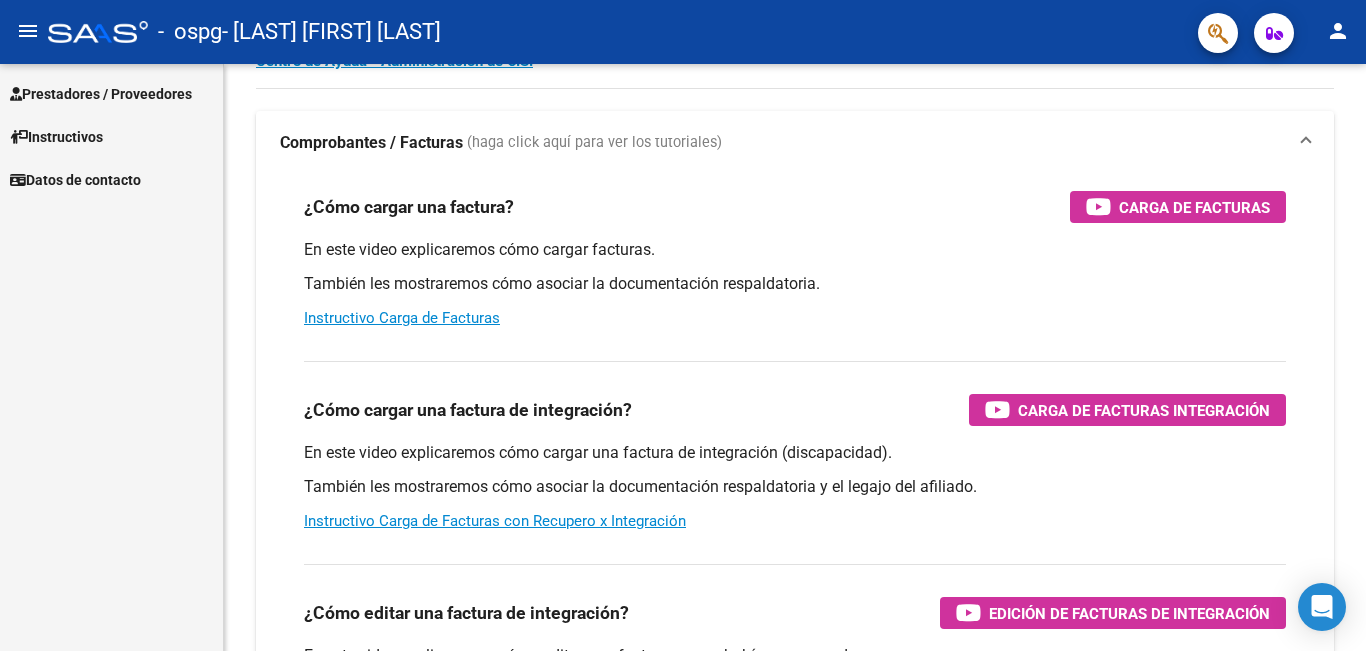 click on "Prestadores / Proveedores" at bounding box center (101, 94) 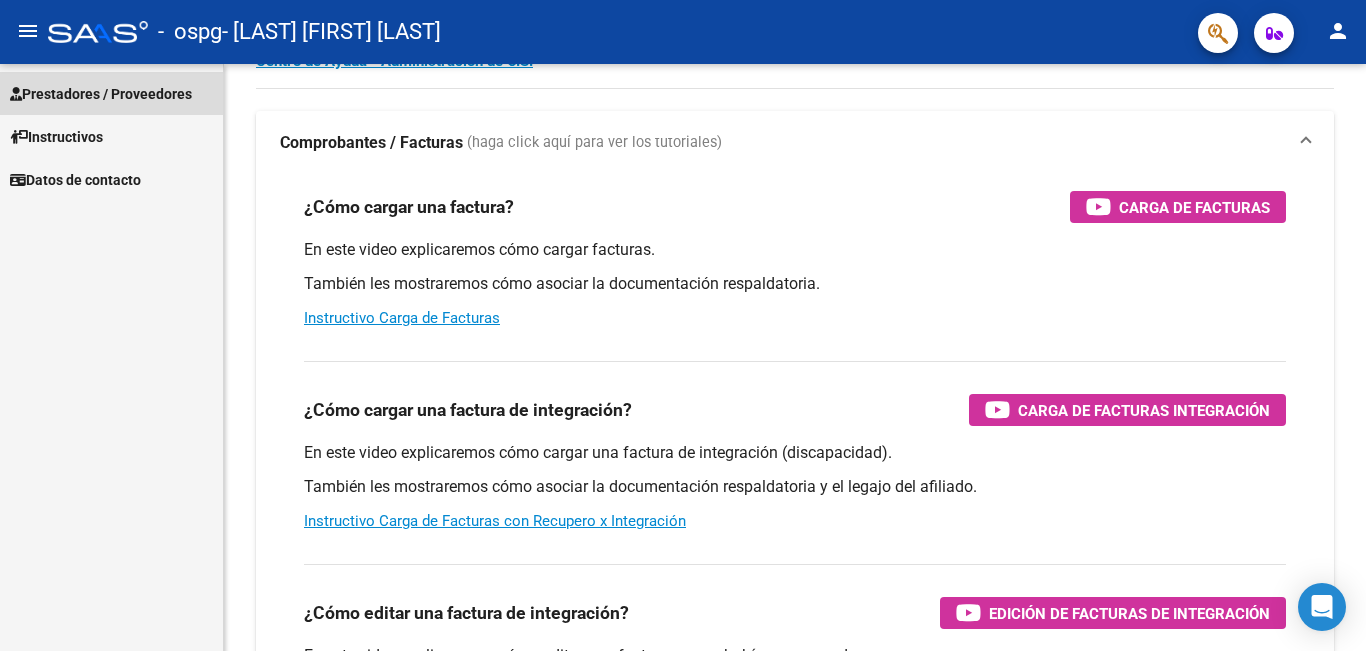 click on "Prestadores / Proveedores" at bounding box center (101, 94) 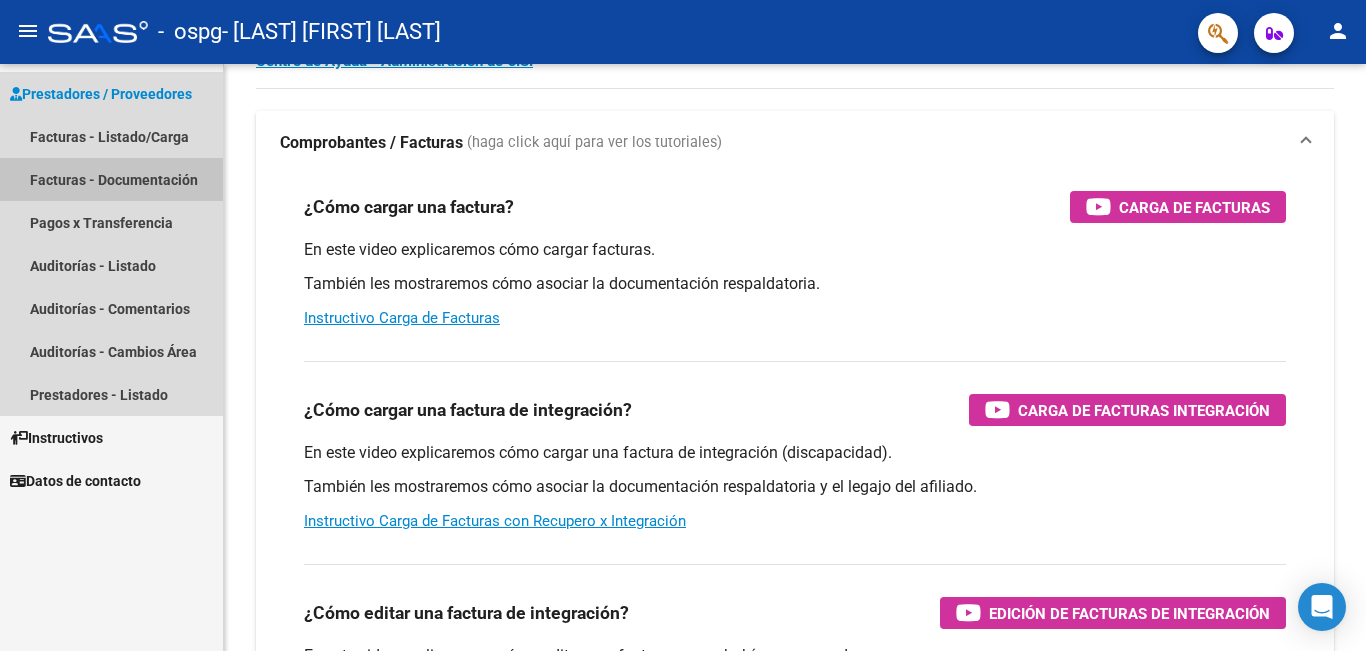 click on "Facturas - Documentación" at bounding box center (111, 179) 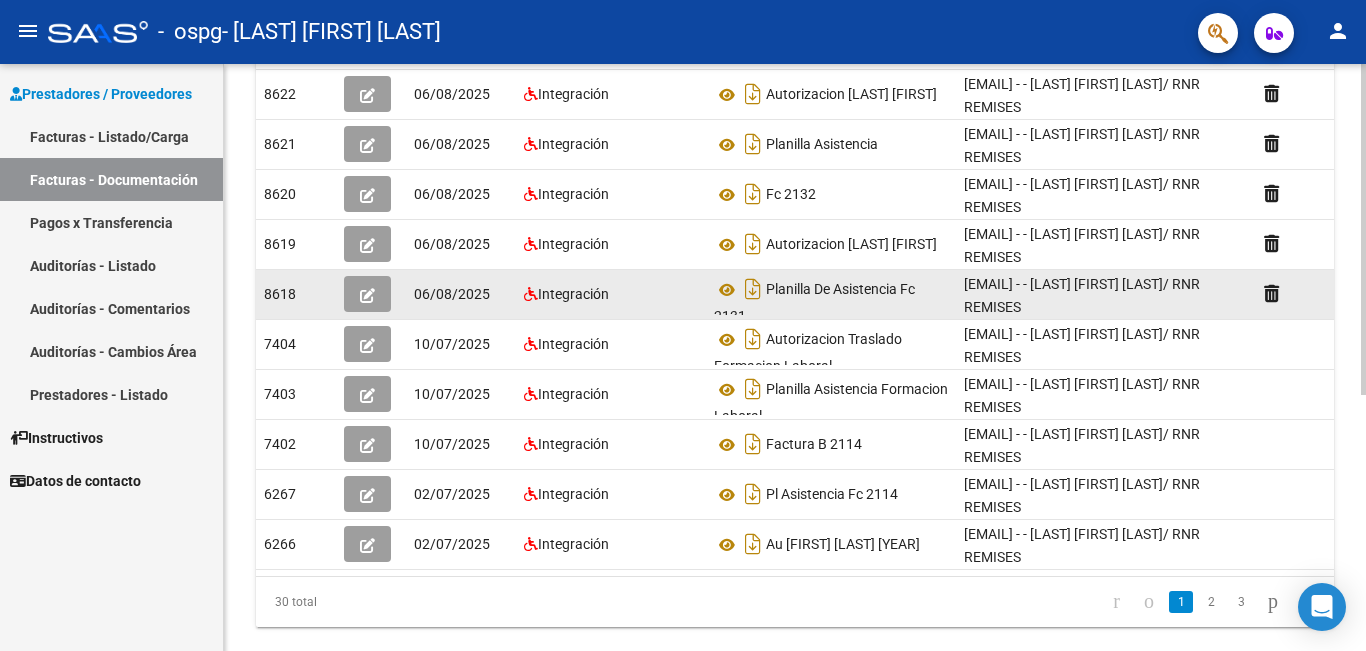 scroll, scrollTop: 300, scrollLeft: 0, axis: vertical 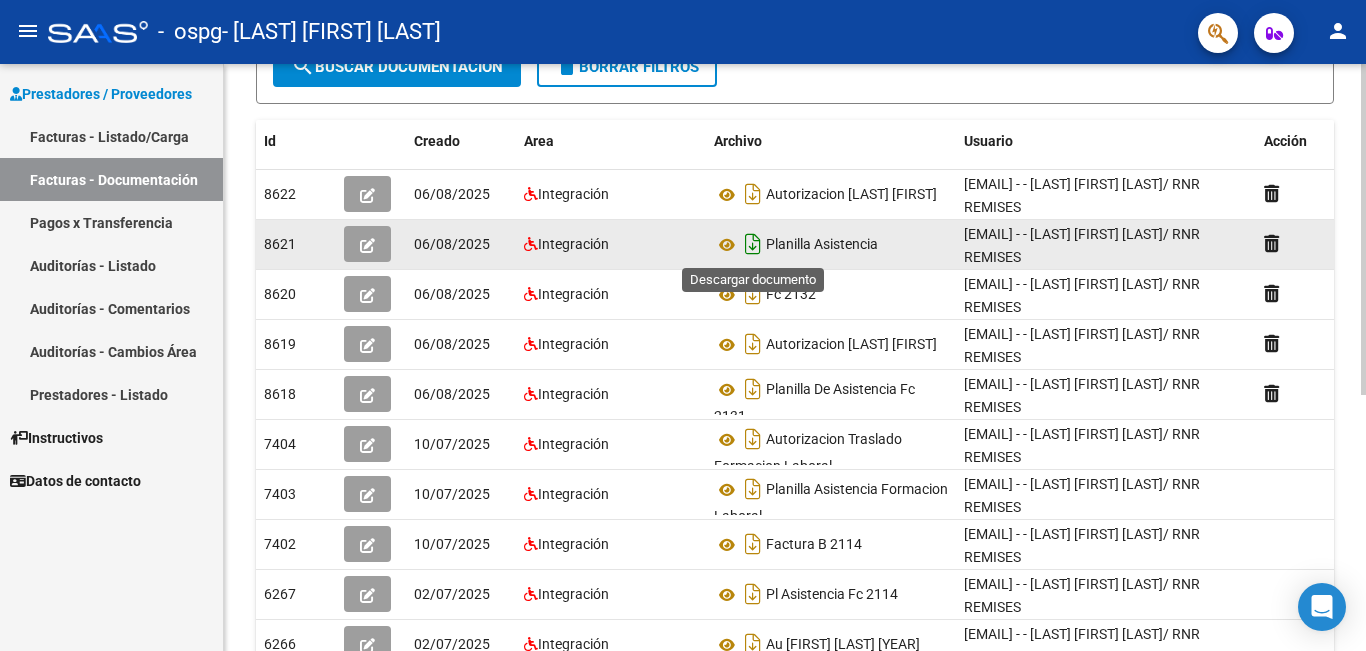 click 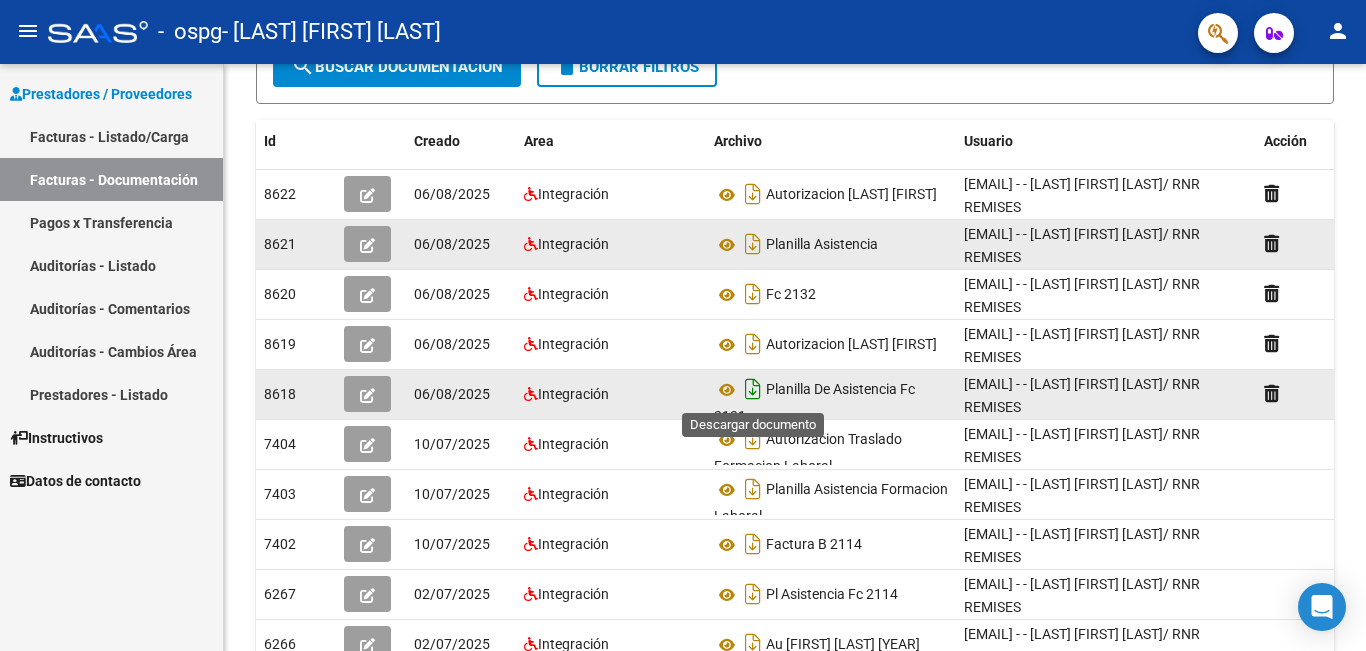 click 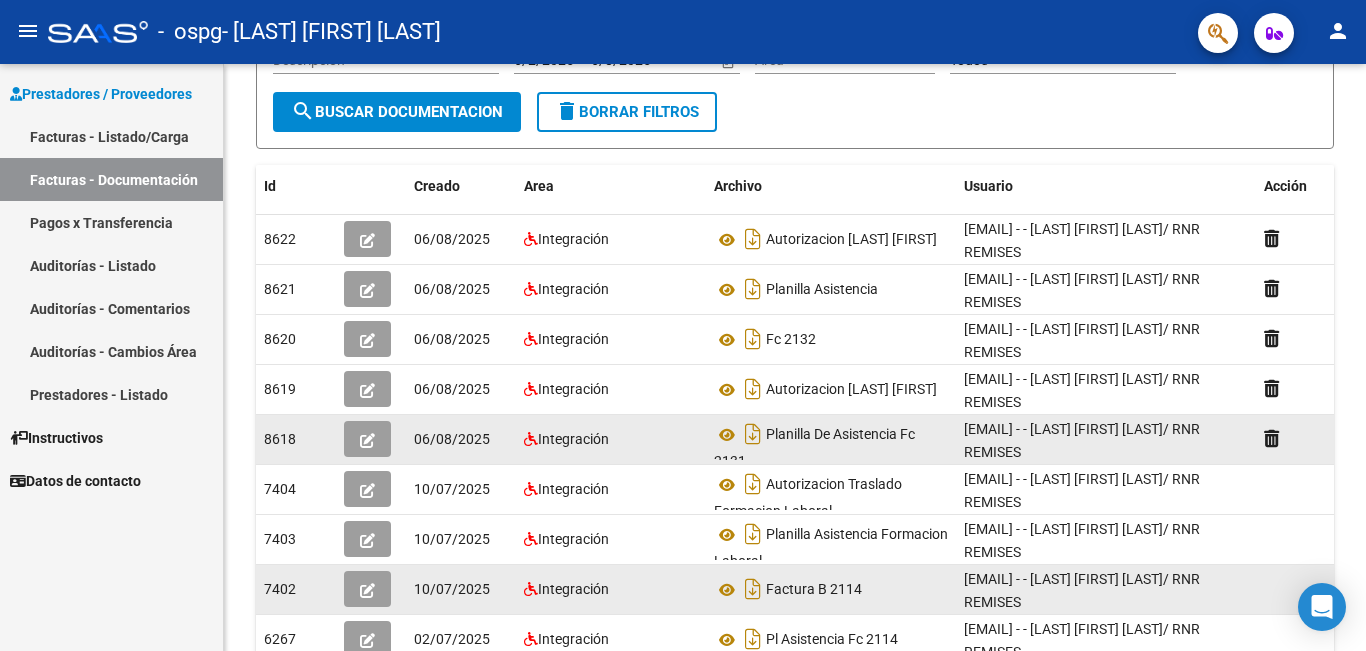 scroll, scrollTop: 155, scrollLeft: 0, axis: vertical 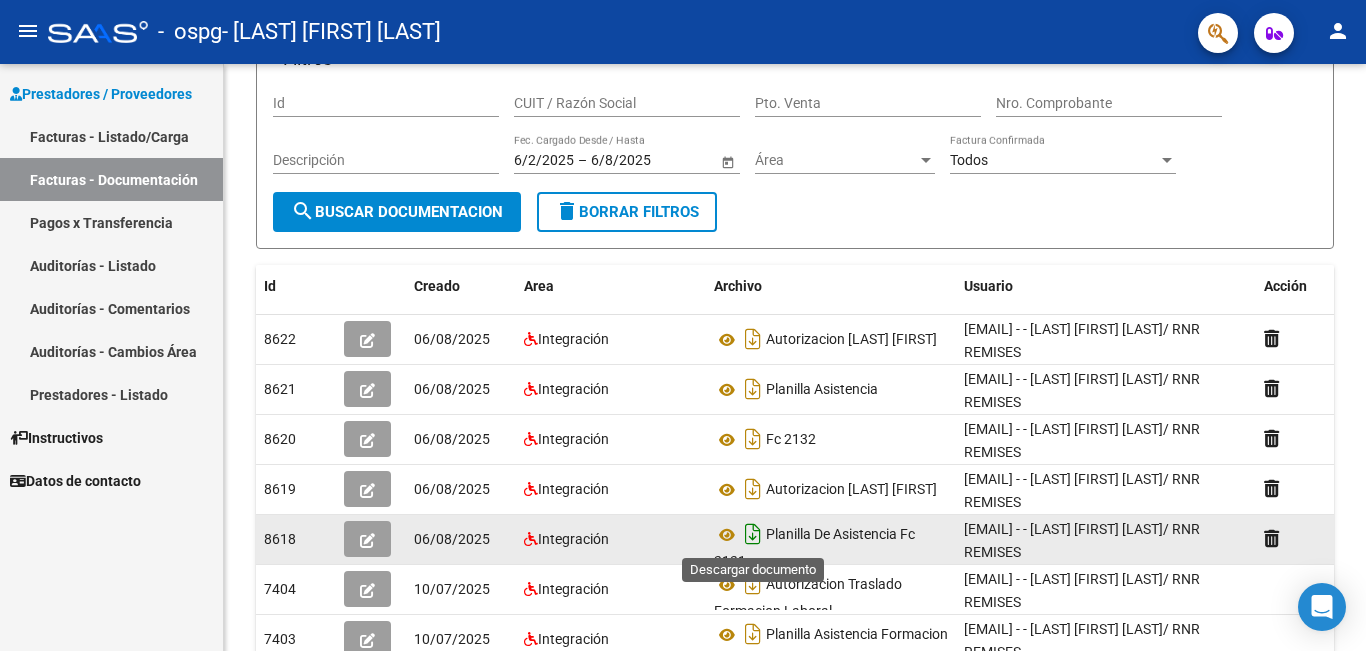 click 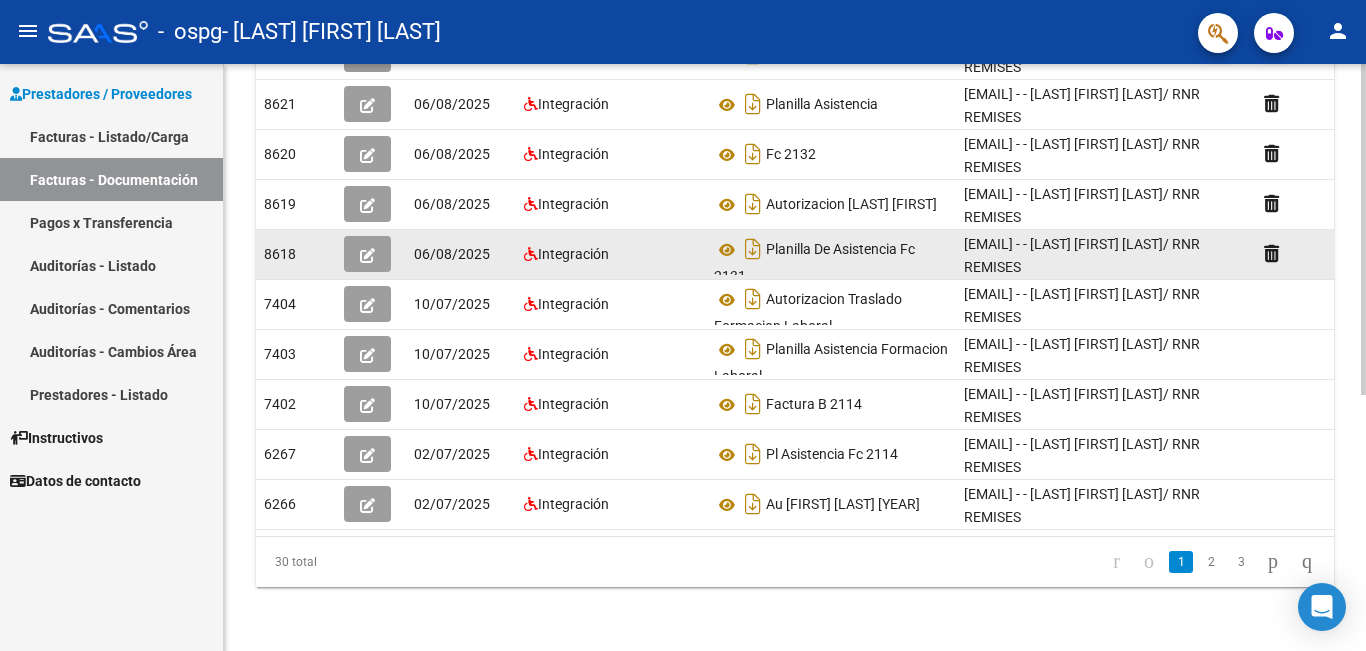 scroll, scrollTop: 355, scrollLeft: 0, axis: vertical 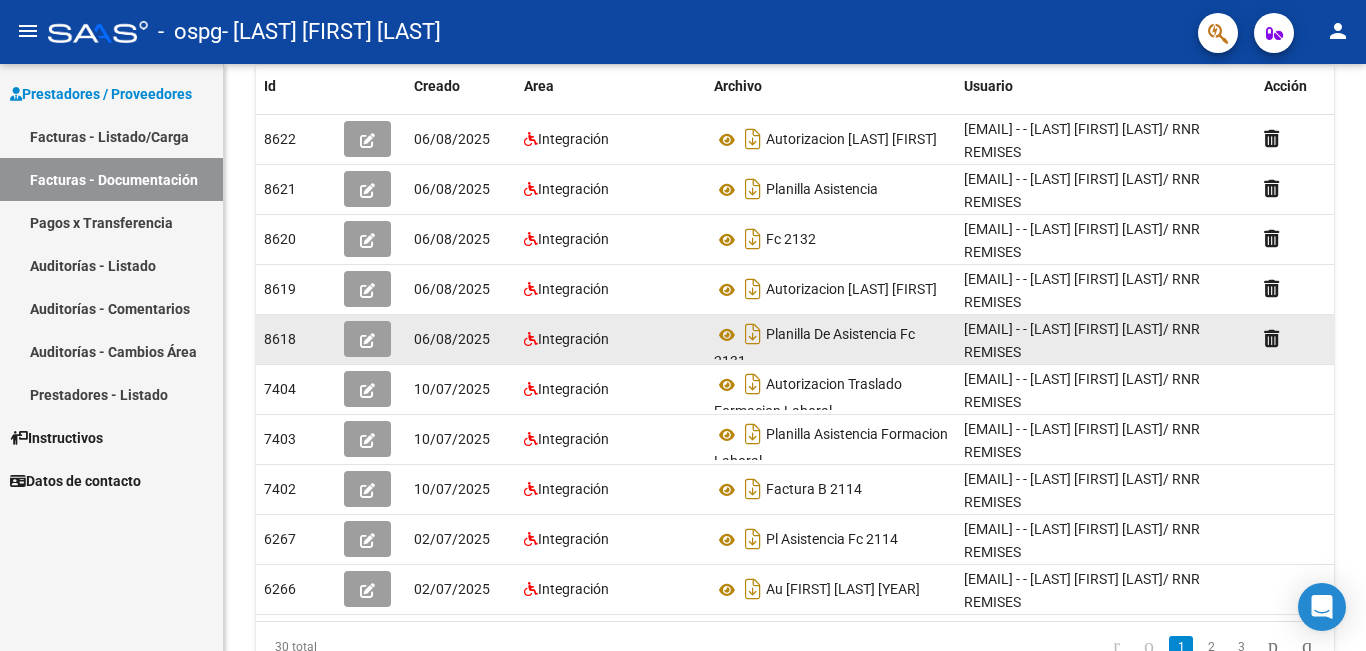 click on "Pagos x Transferencia" at bounding box center [111, 222] 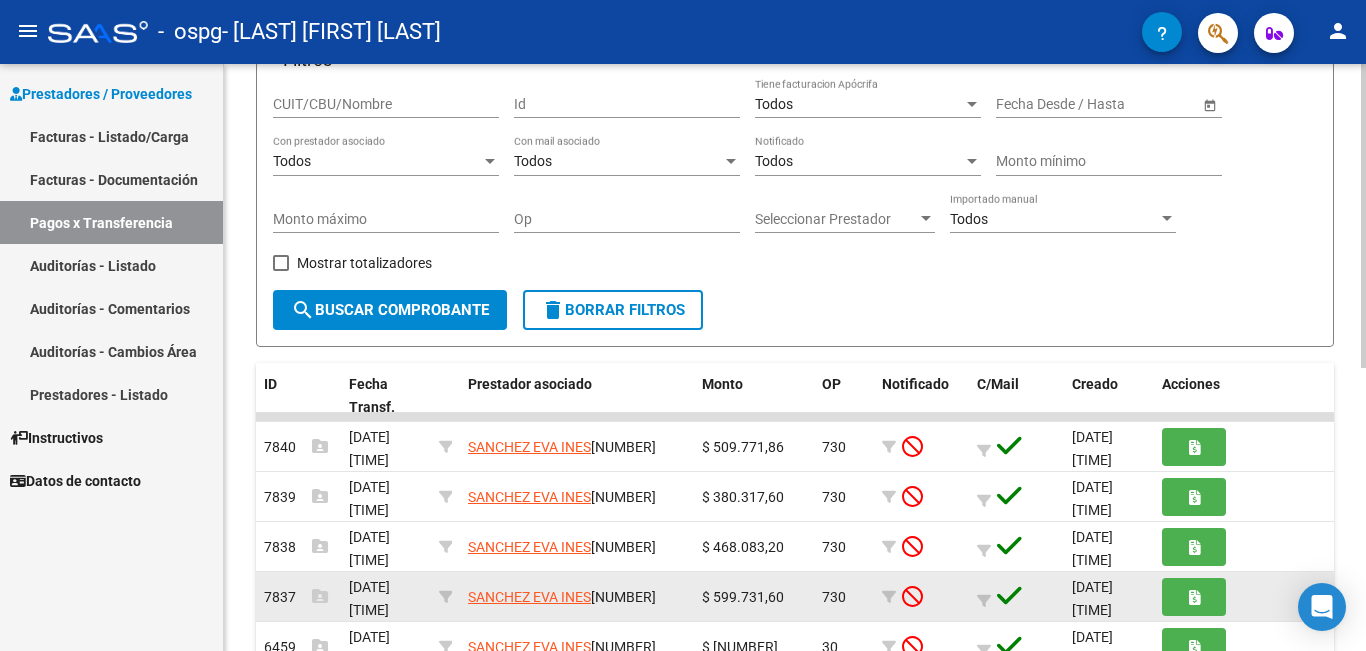 scroll, scrollTop: 0, scrollLeft: 0, axis: both 